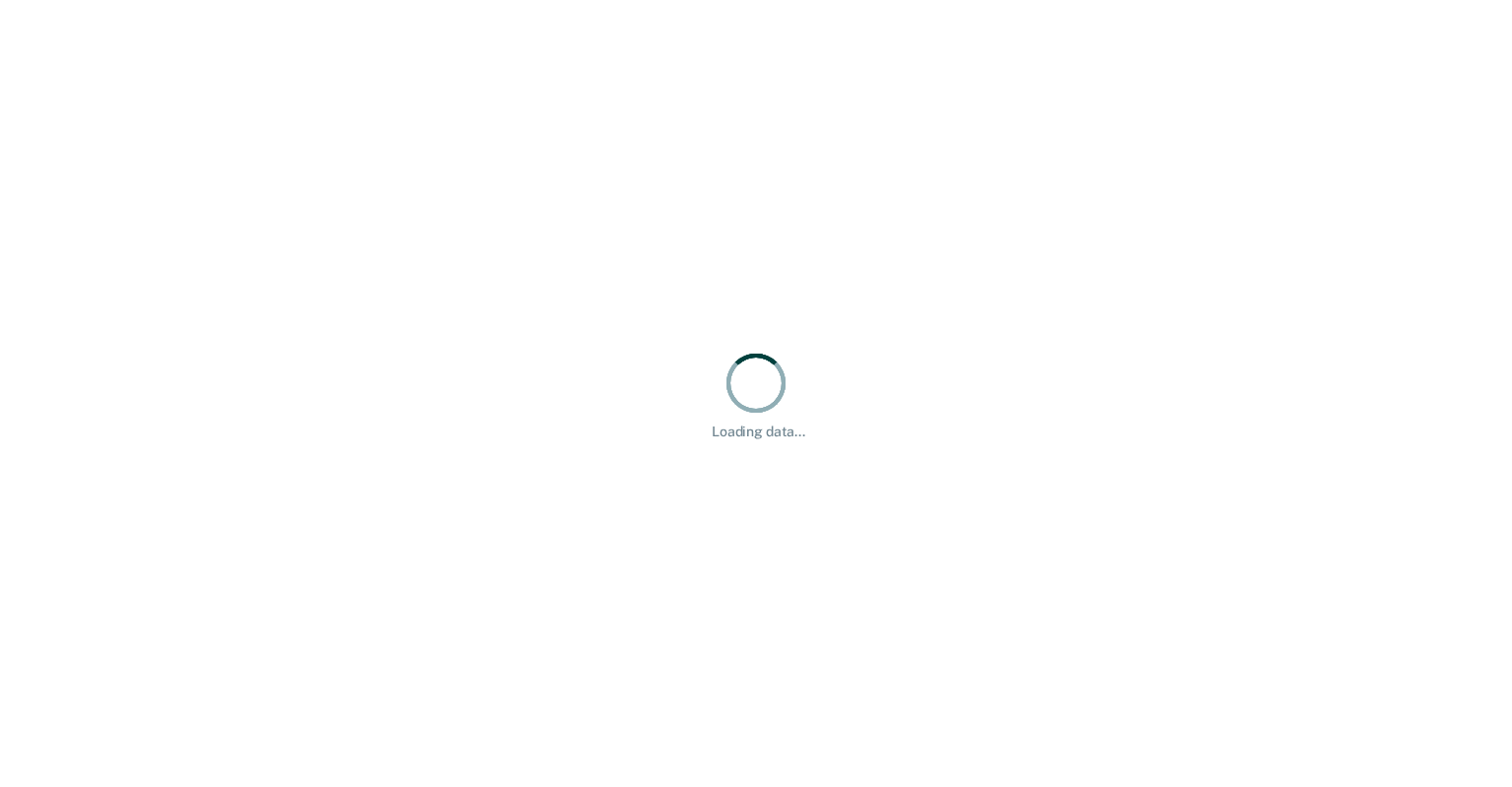 scroll, scrollTop: 0, scrollLeft: 0, axis: both 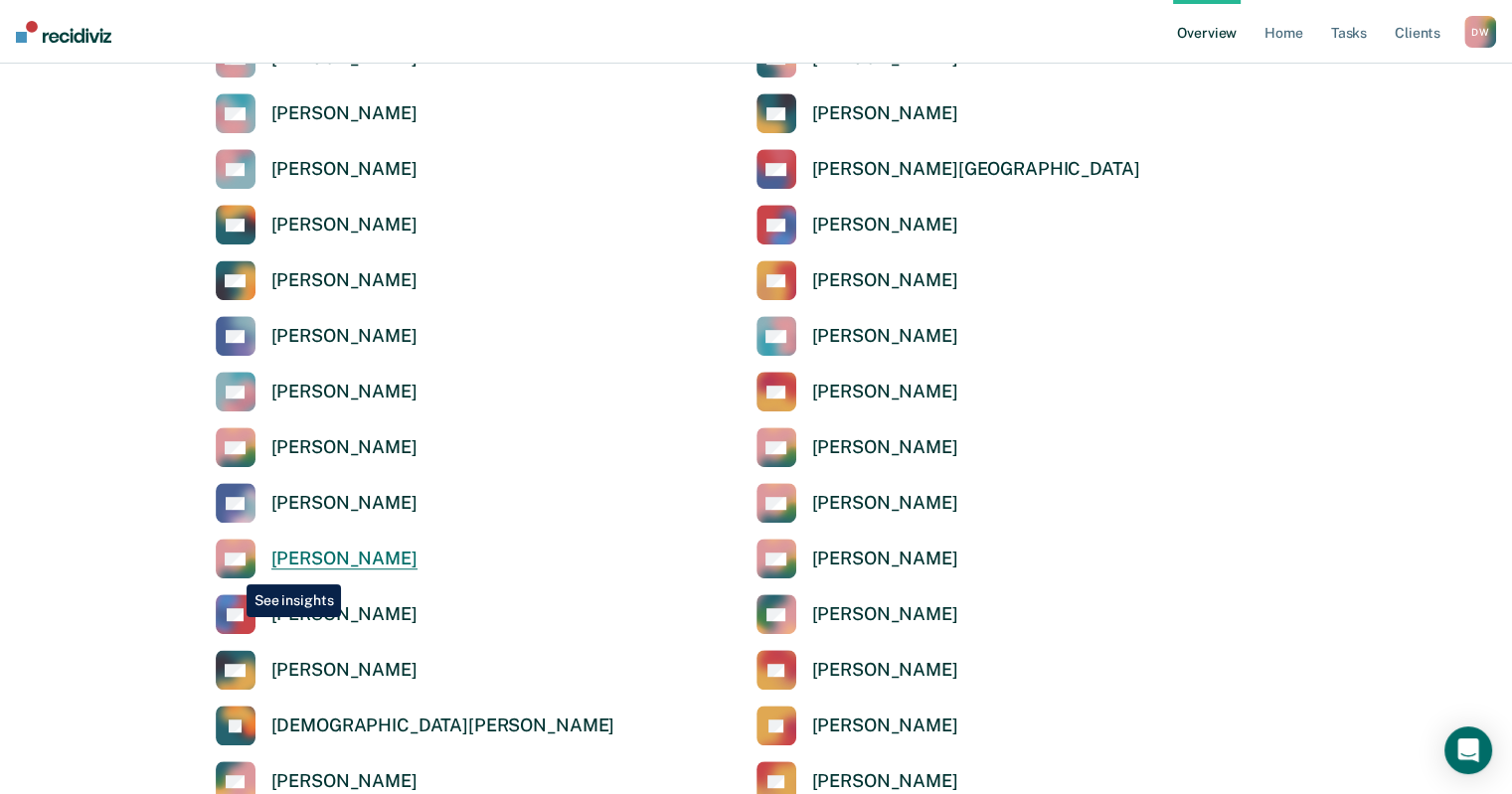 click 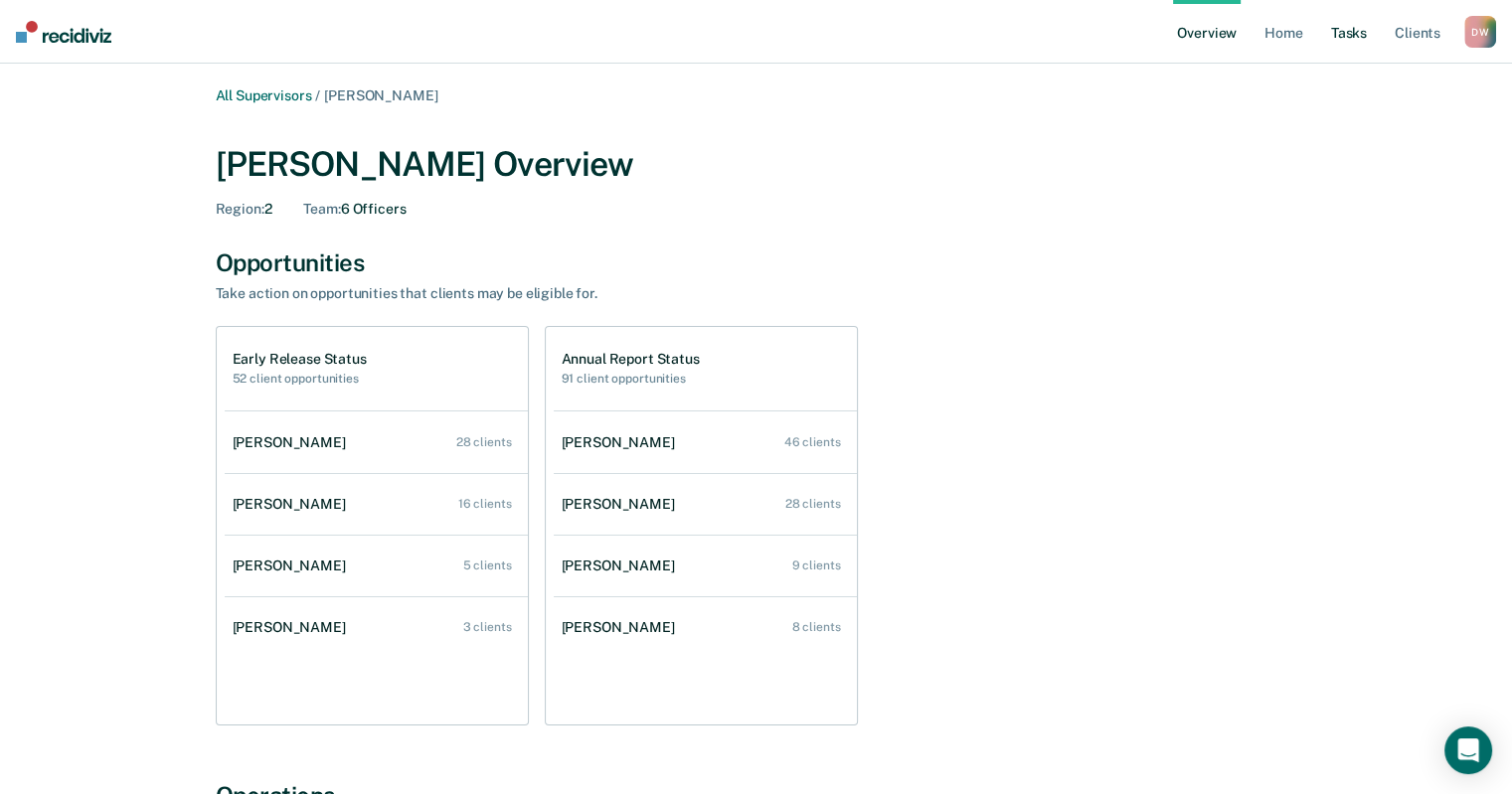 click on "Tasks" at bounding box center [1349, 32] 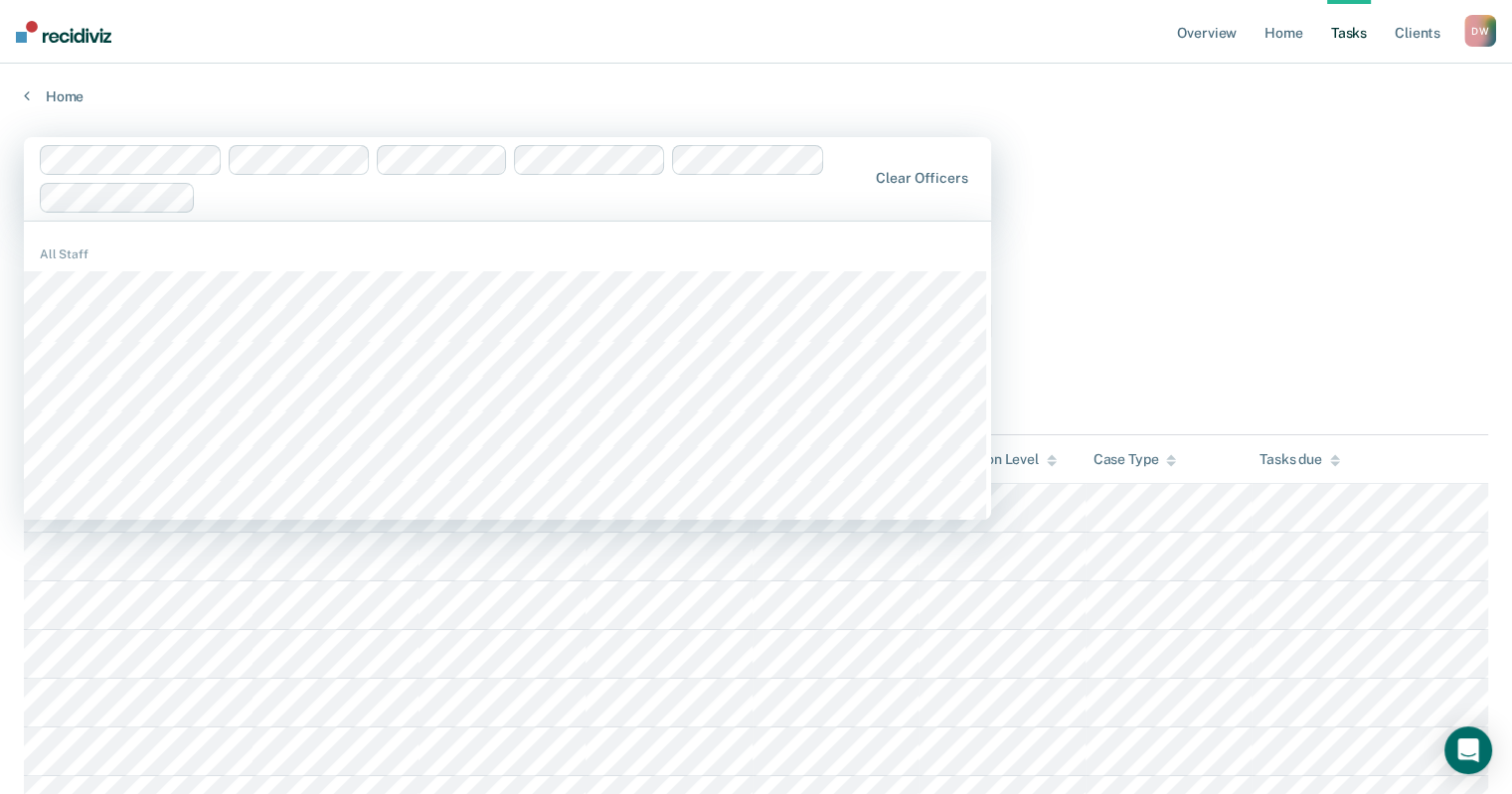 click on "1122 results available. Use Up and Down to choose options, press Enter to select the currently focused option, press Escape to exit the menu, press Tab to select the option and exit the menu. Clear   officers All Staff Tasks Critically Understaffed The clients listed below have upcoming requirements due this month that have not yet been completed. Data is refreshed from OIMS nightly. For more information on how this tool calculates contacts & due dates for most offices click   here   and for designated 'Critically Understaffed' offices click   here .  Filters Contact Type Collateral Contact 30 ONLY Home Contact, Sch. 30 ONLY Home Contact, Unsch. 6 ONLY Home Contact, Misc. 21 ONLY In-Custody Contact 5 ONLY Office Contact 21 ONLY Field Contact, Sch. 0 ONLY Field Contact, Unsch. 0 ONLY Electronic Contact, Sch. 1 ONLY Electronic Contact, Unsch. 0 ONLY Electronic or Office Contact 60 ONLY Generic Contact 34 ONLY Assessments 136 ONLY Supervision Level Annual 0 ONLY Low 101 ONLY Low-Moderate 91 ONLY Moderate 24 ONLY" at bounding box center (756, 8706) 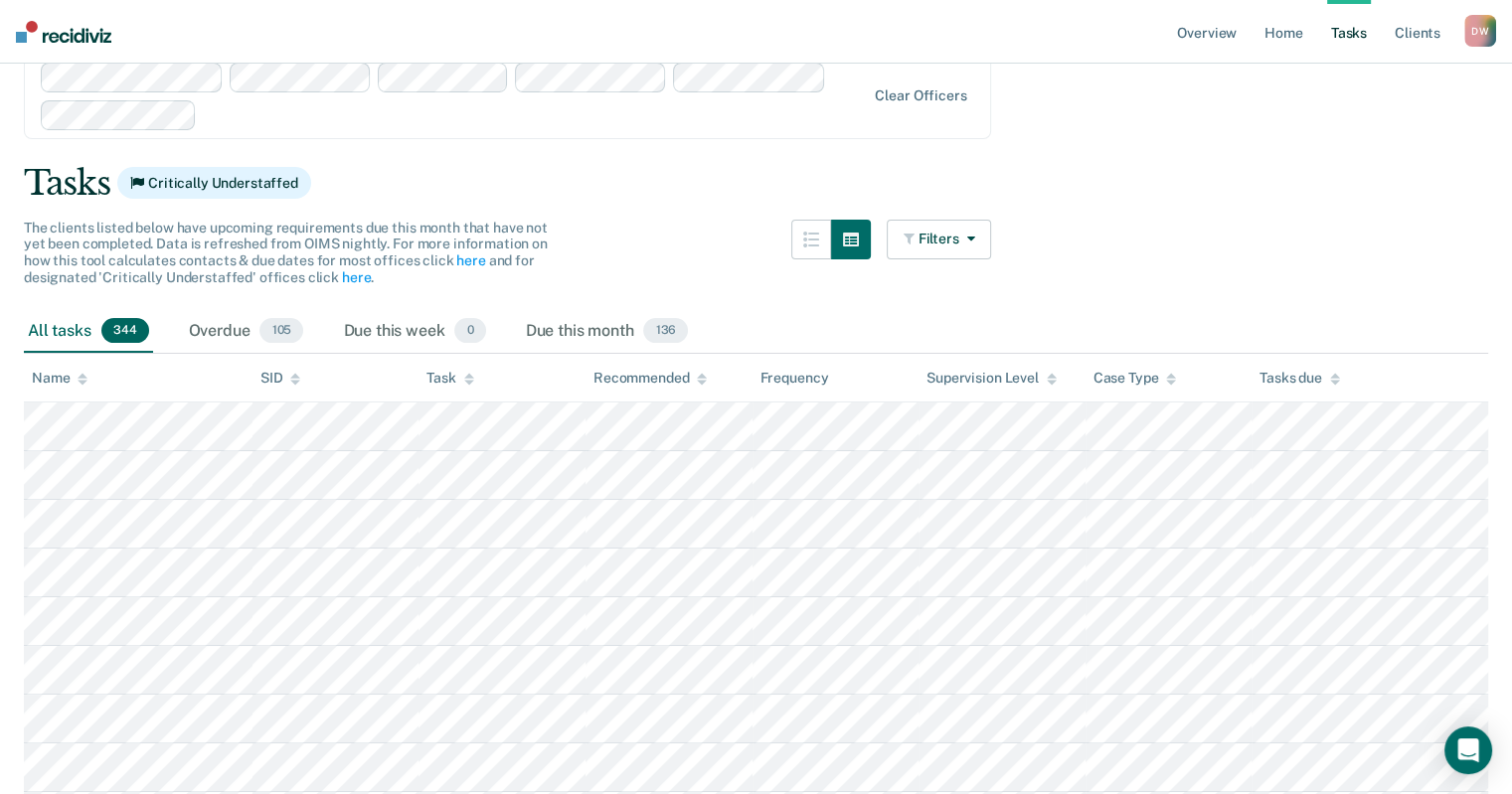 scroll, scrollTop: 0, scrollLeft: 0, axis: both 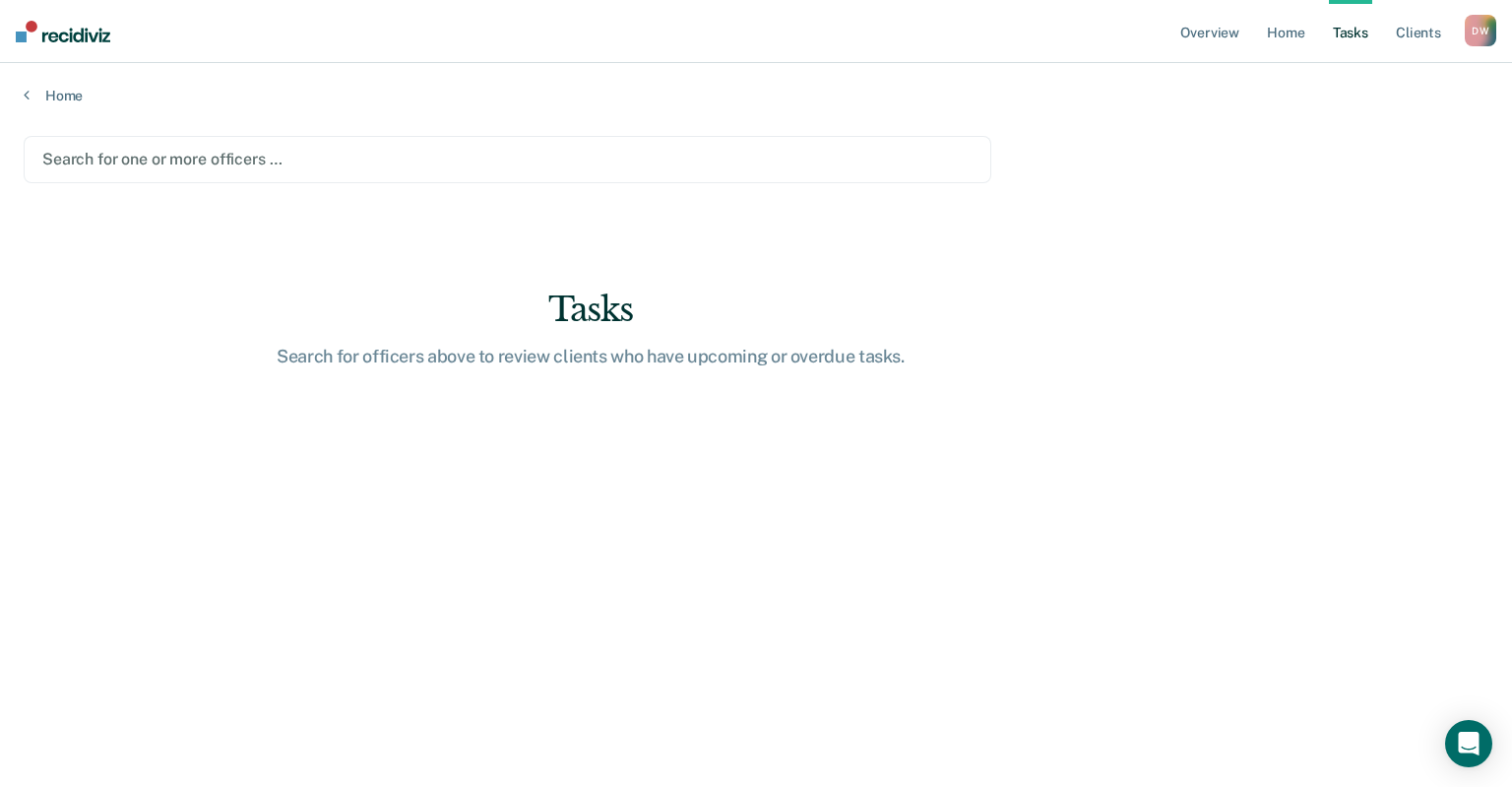 click on "Search for one or more officers … Tasks Search for officers above to review clients who have upcoming or overdue tasks." at bounding box center (756, 442) 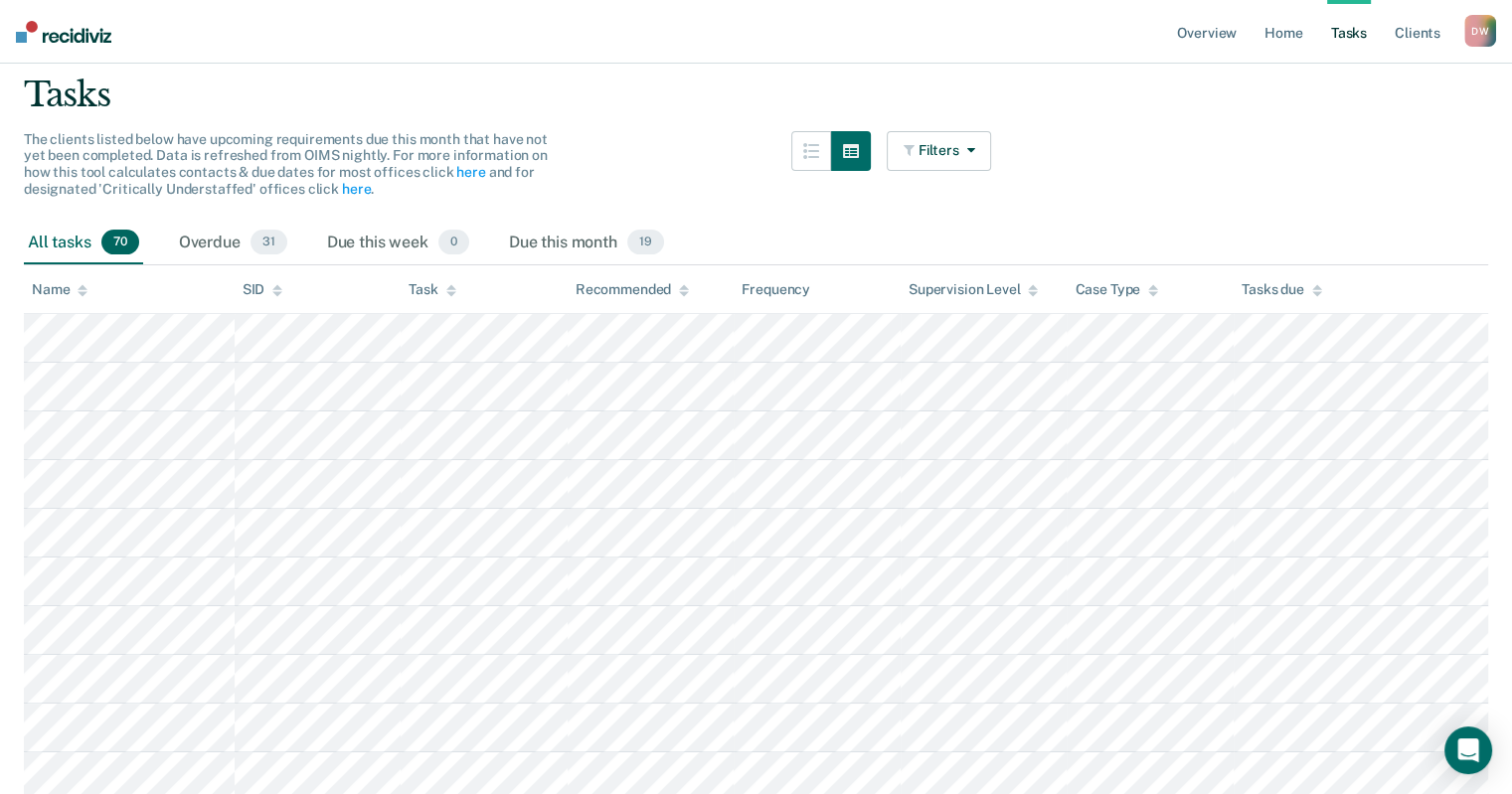 scroll, scrollTop: 0, scrollLeft: 0, axis: both 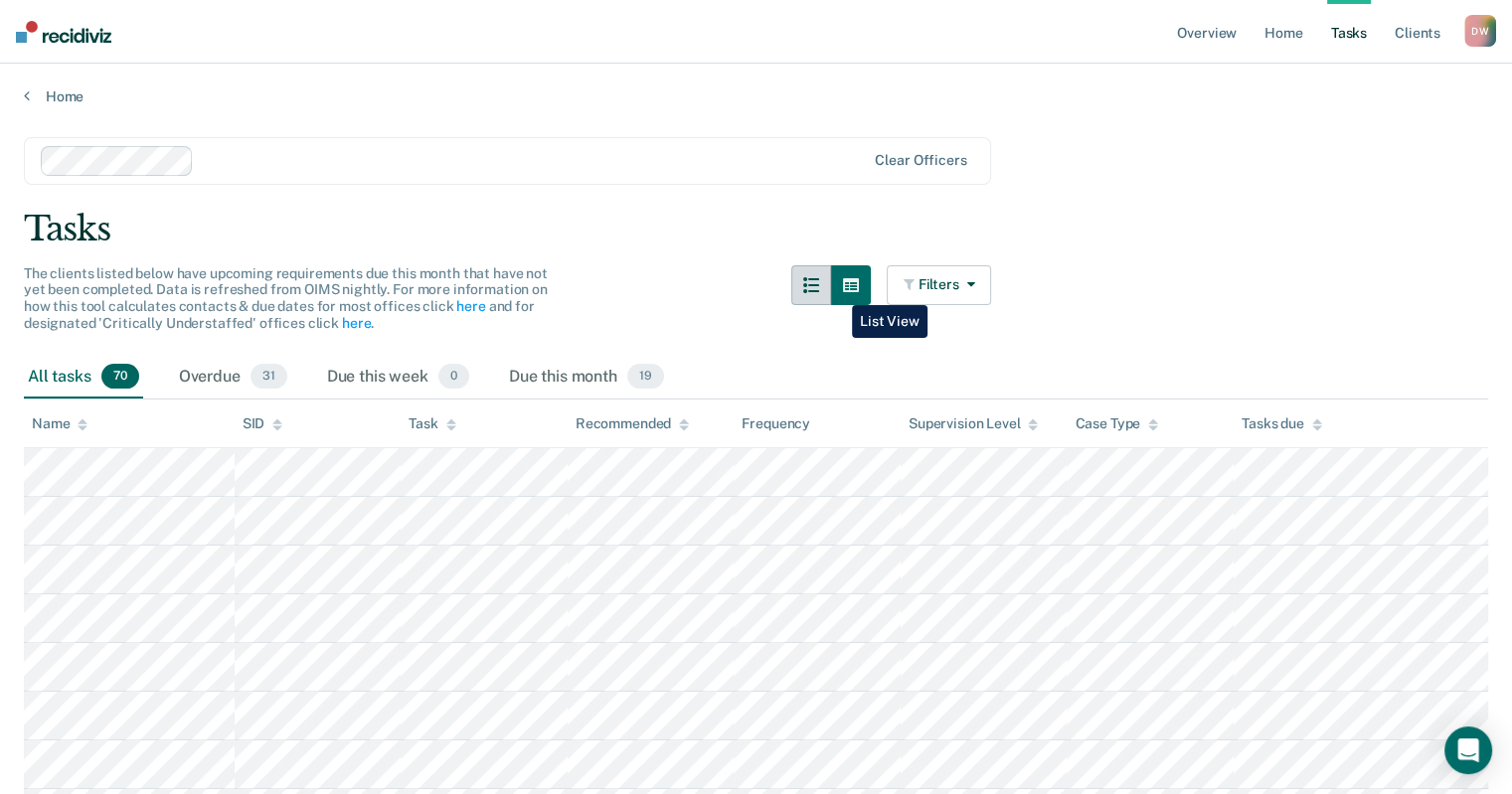 click at bounding box center (811, 285) 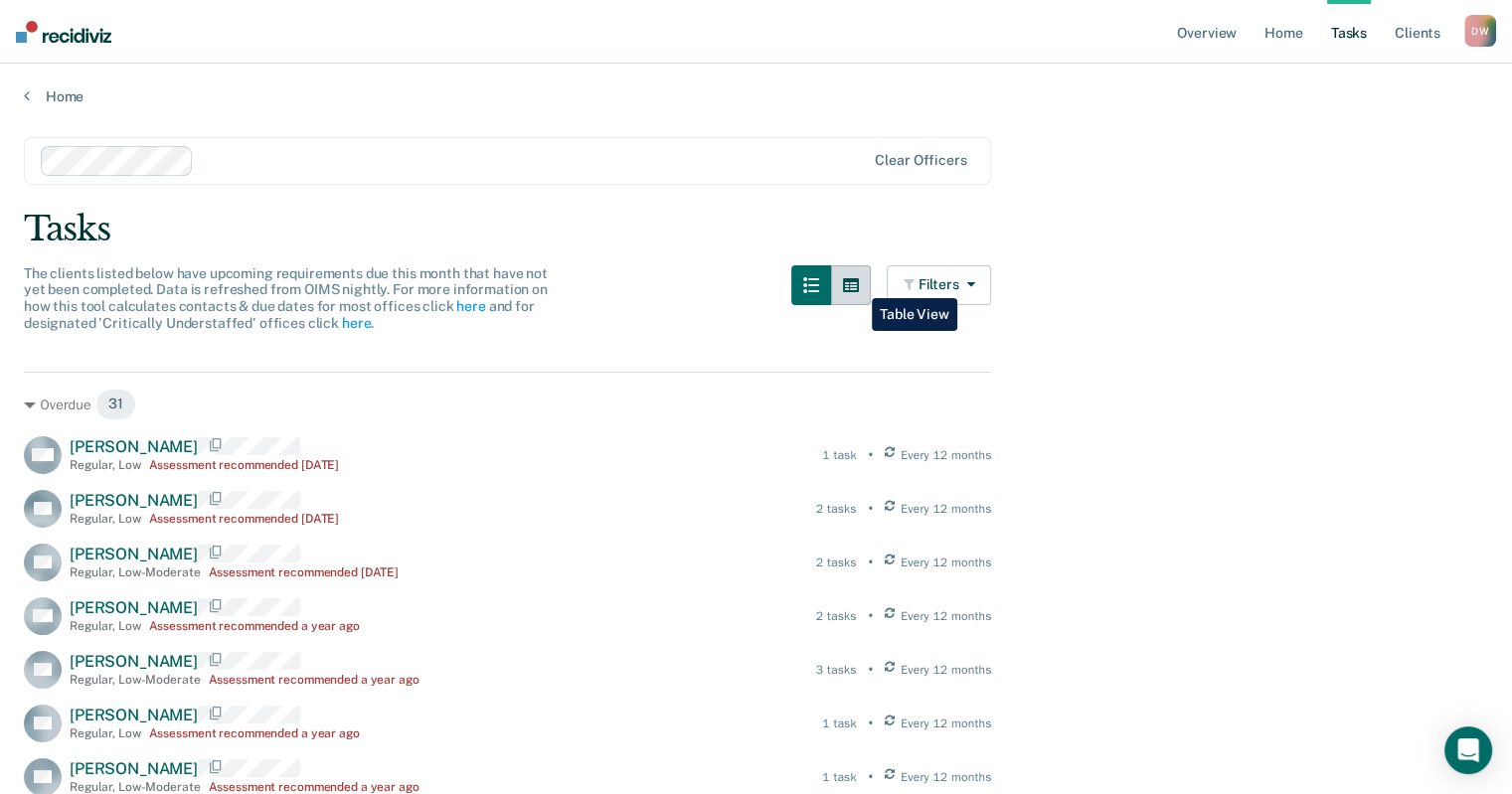 click 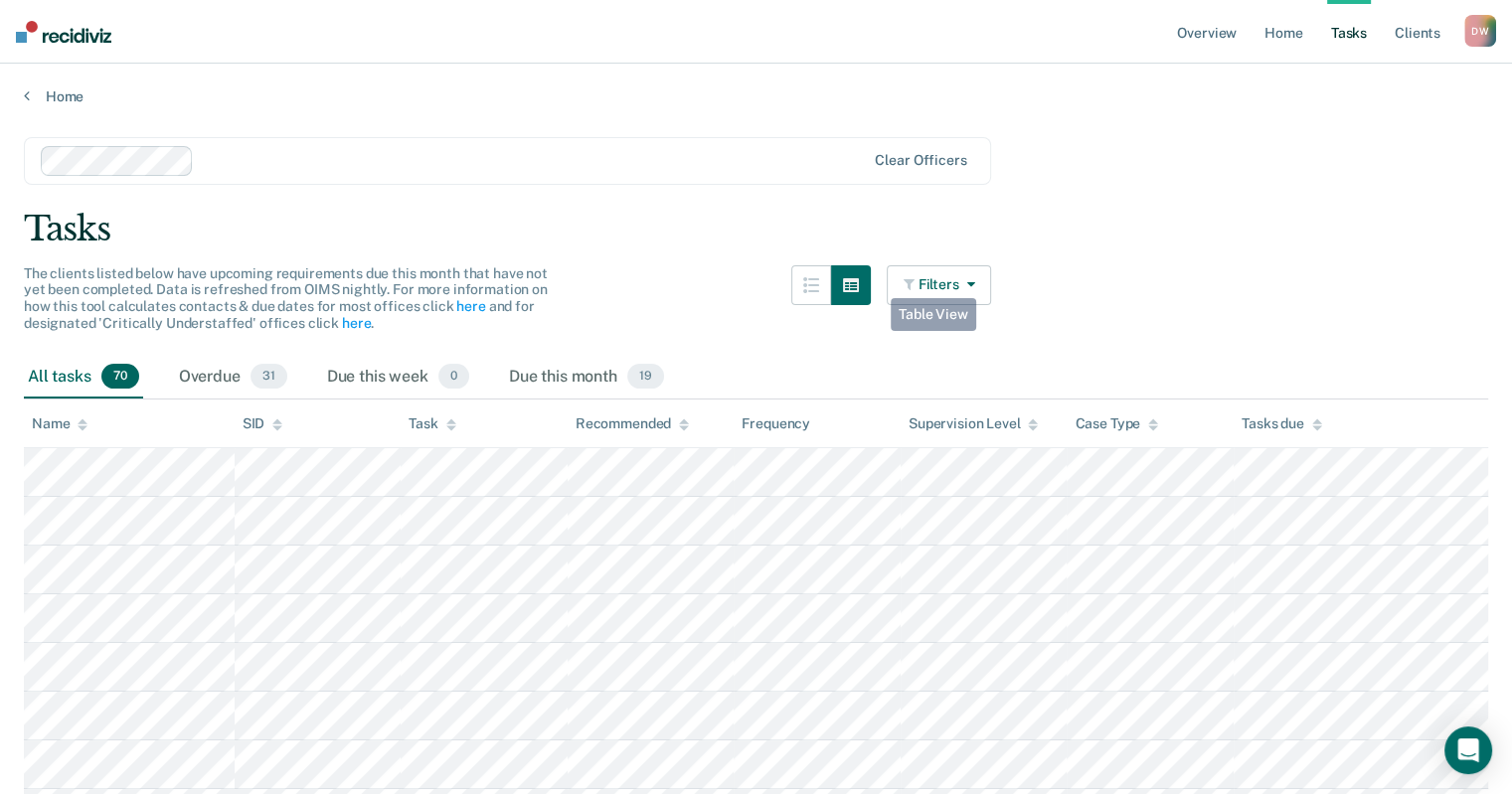click on "Filters" at bounding box center (939, 285) 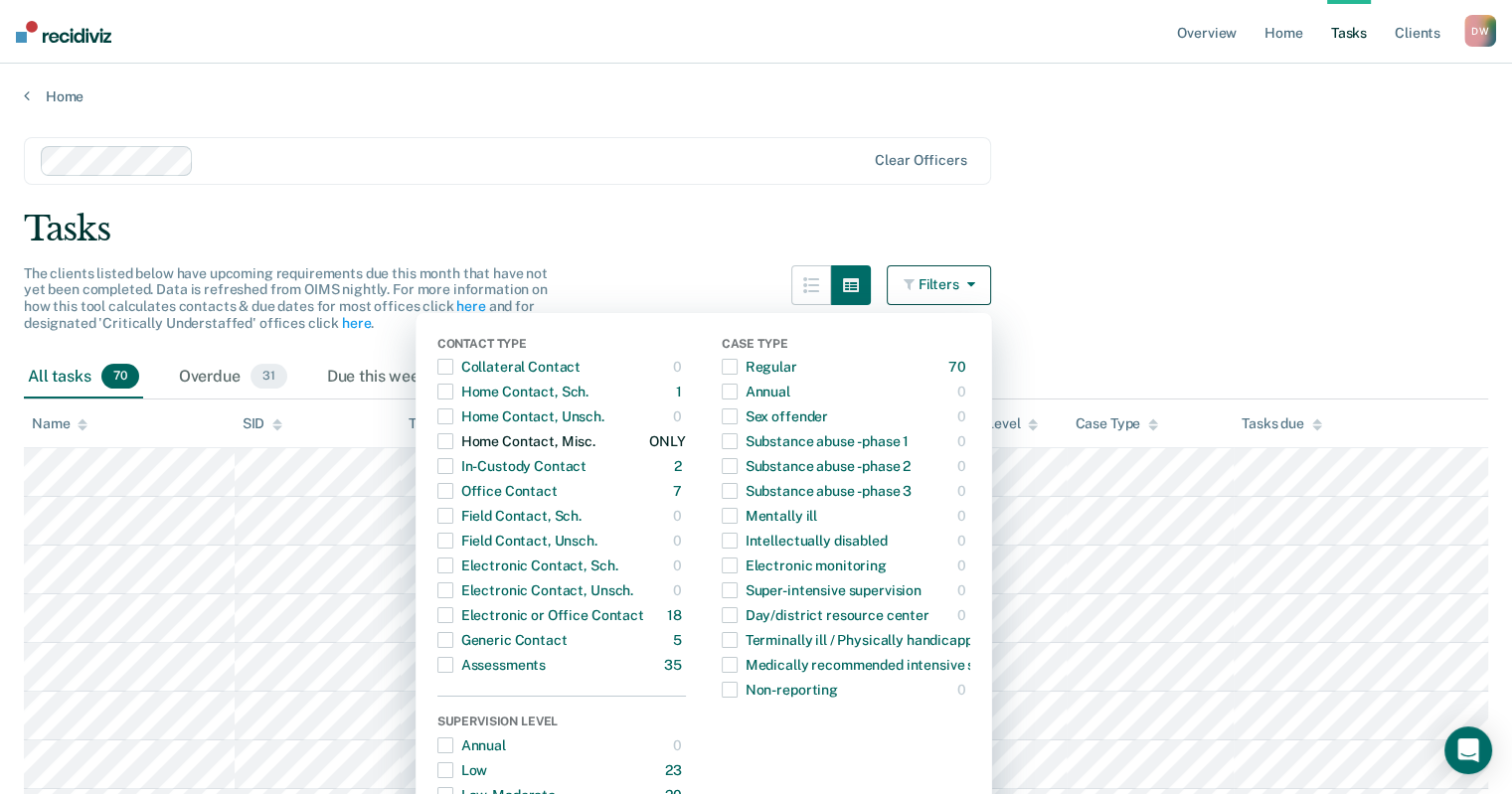 scroll, scrollTop: 397, scrollLeft: 0, axis: vertical 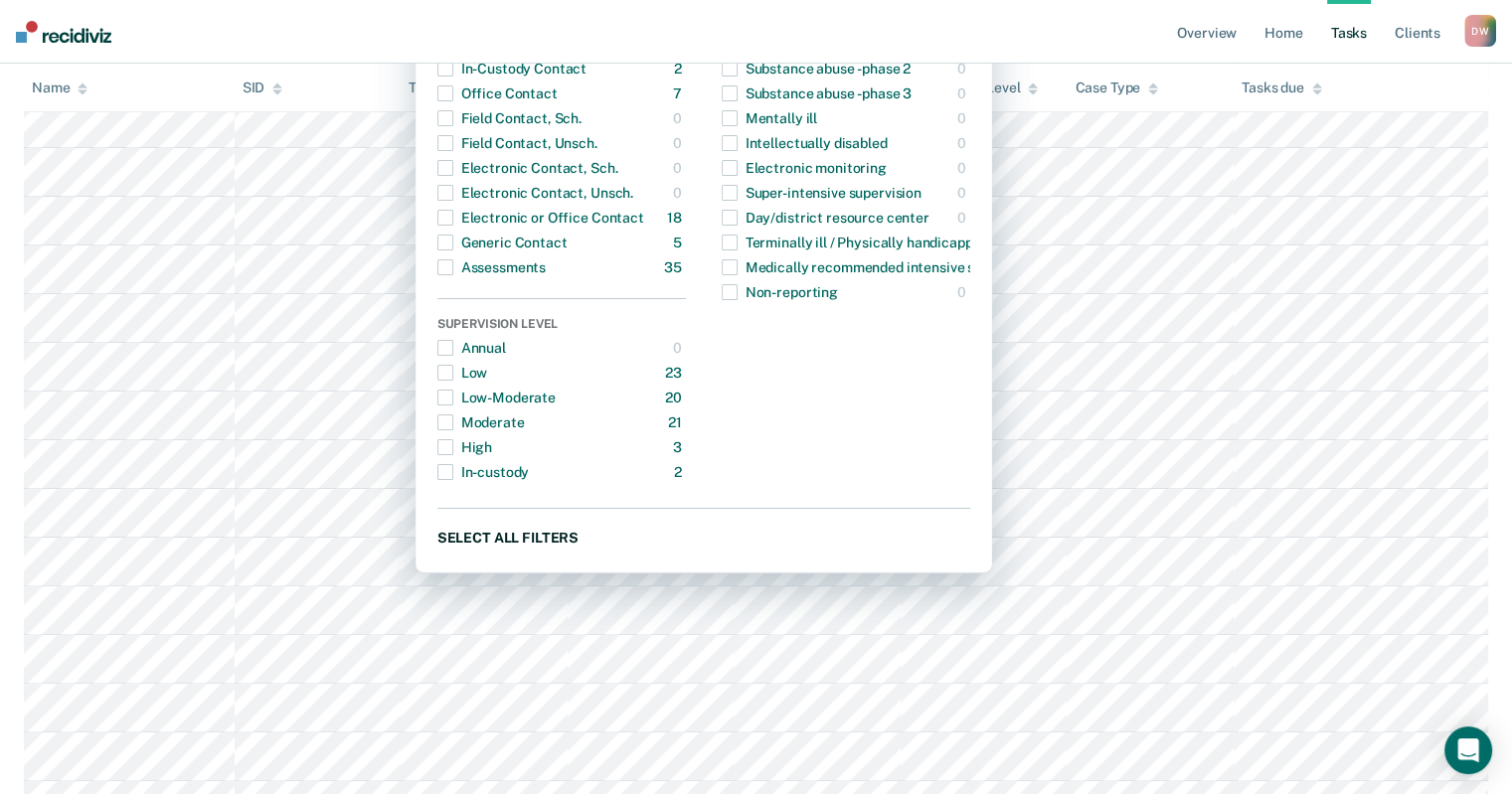 click on "Select all filters" at bounding box center [704, 537] 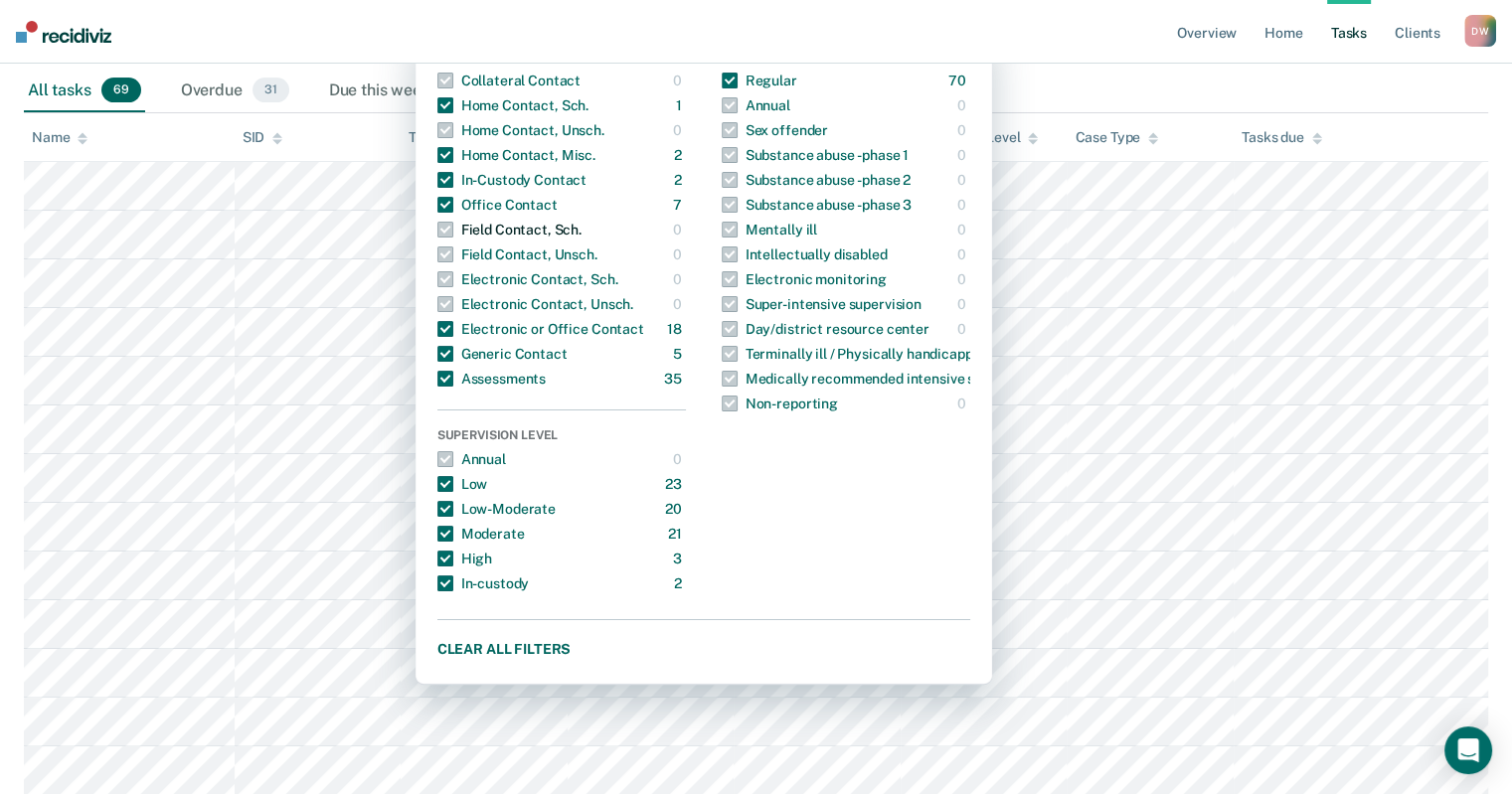 scroll, scrollTop: 298, scrollLeft: 0, axis: vertical 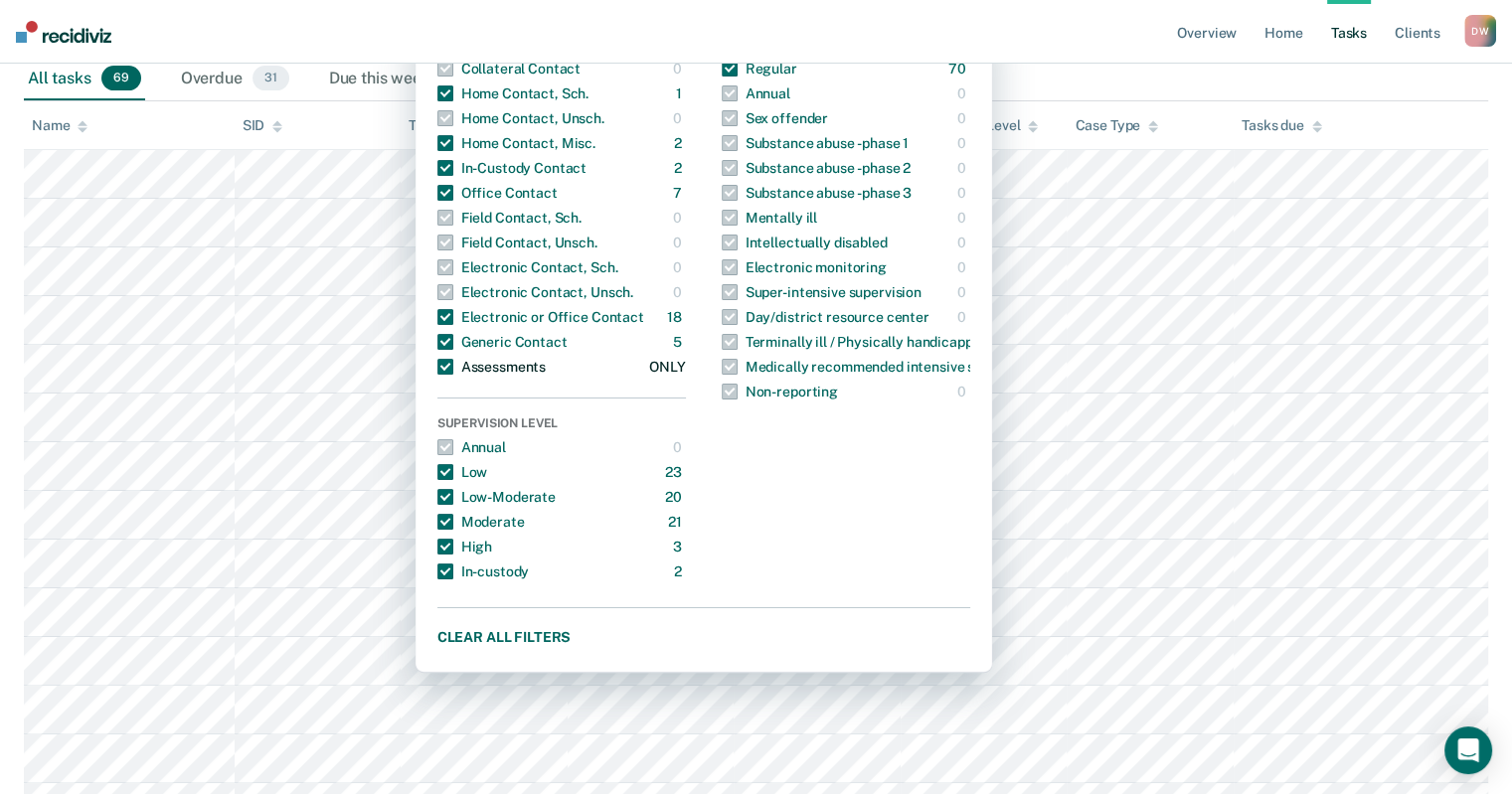 click at bounding box center [445, 367] 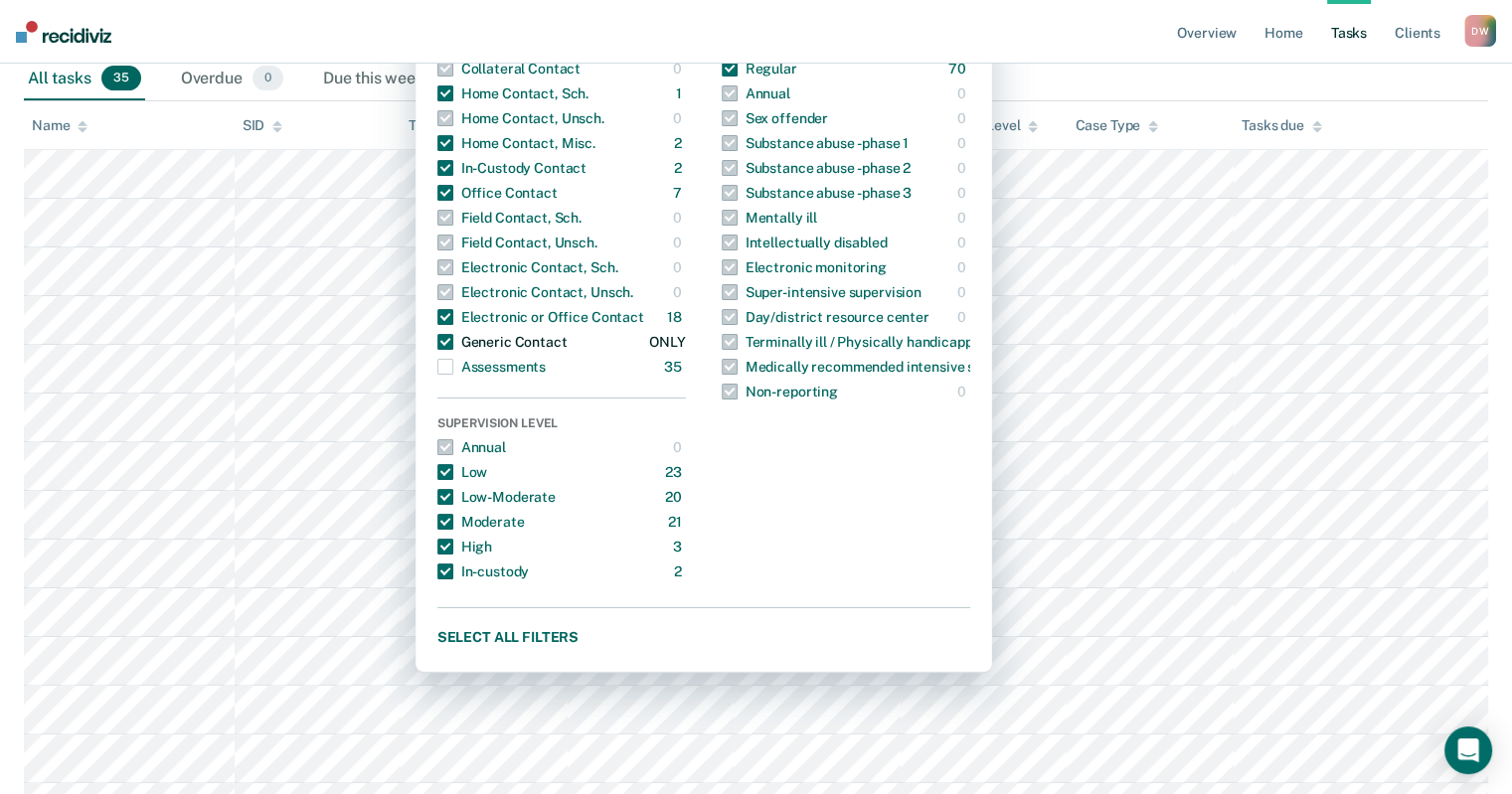 click at bounding box center [445, 342] 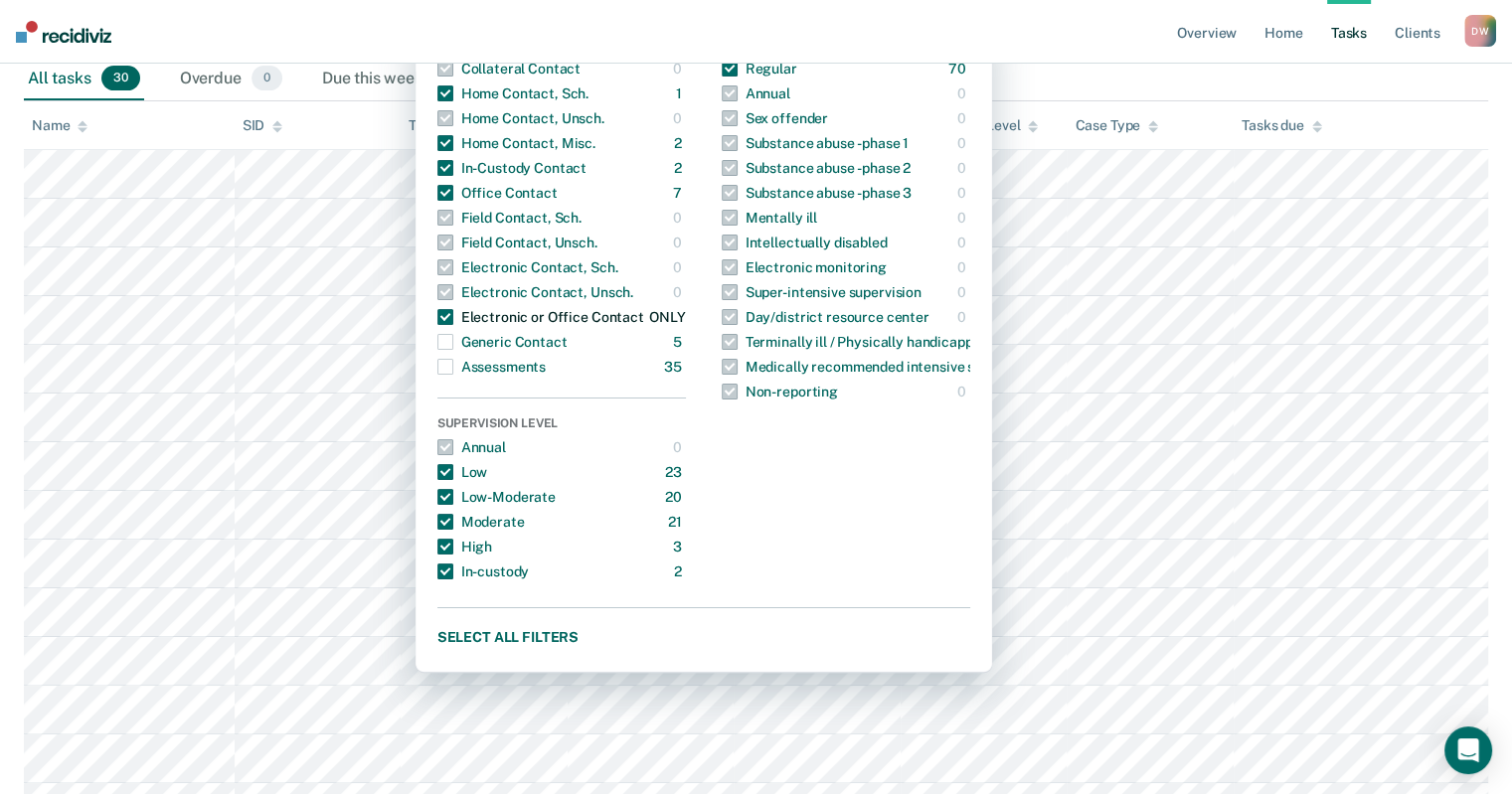 click at bounding box center (445, 317) 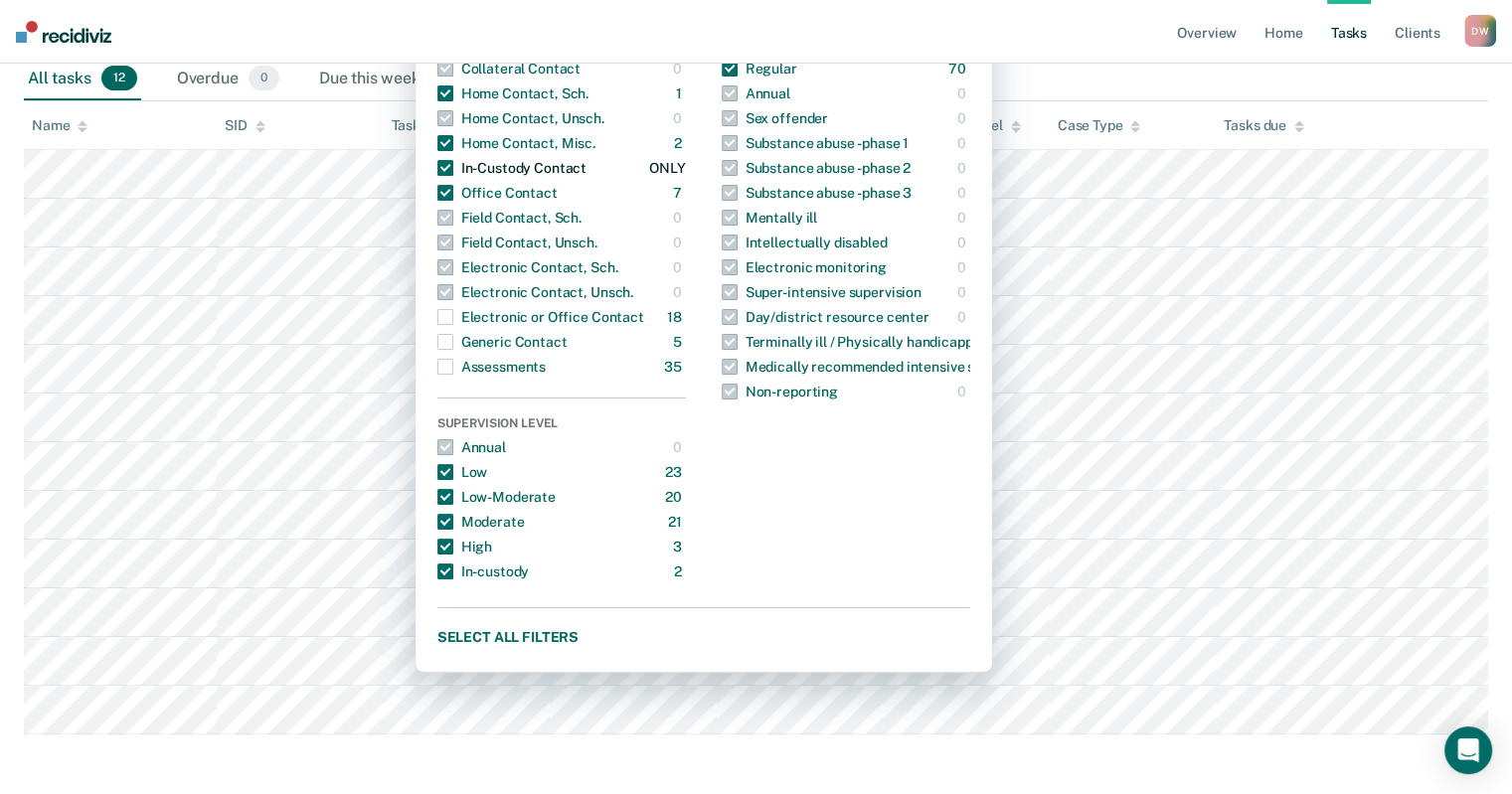 click at bounding box center [445, 168] 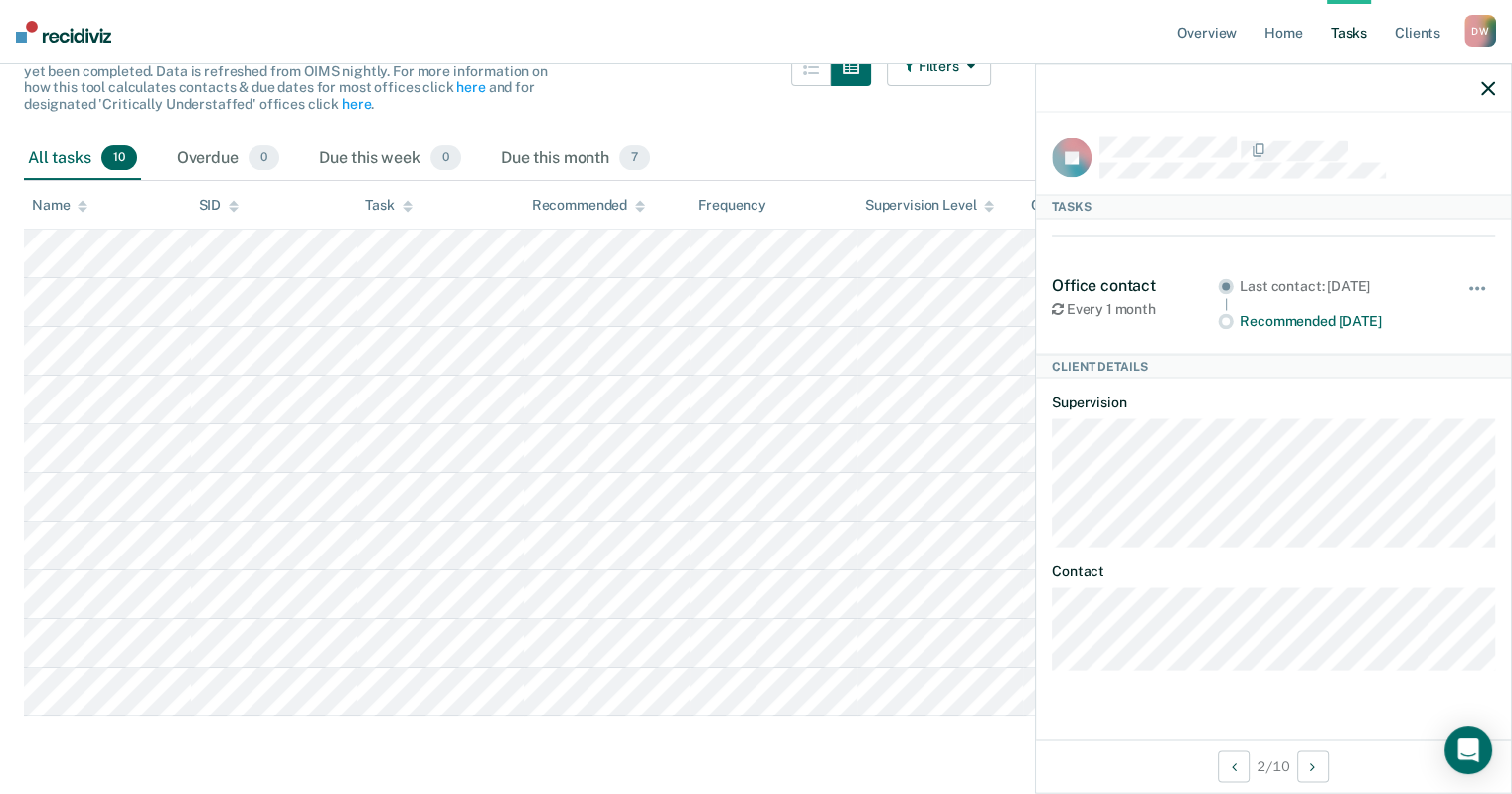 scroll, scrollTop: 0, scrollLeft: 0, axis: both 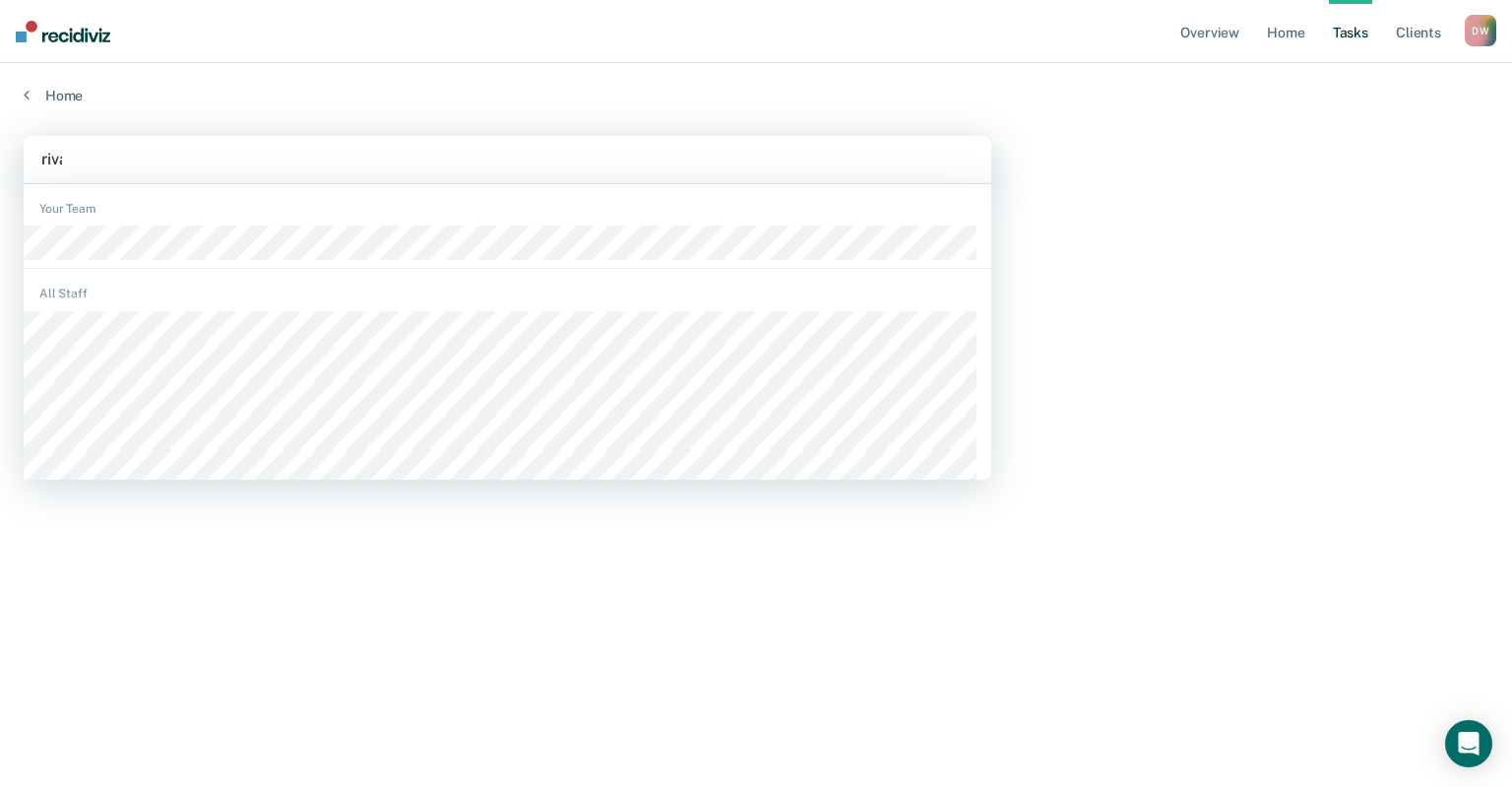 type on "[PERSON_NAME]" 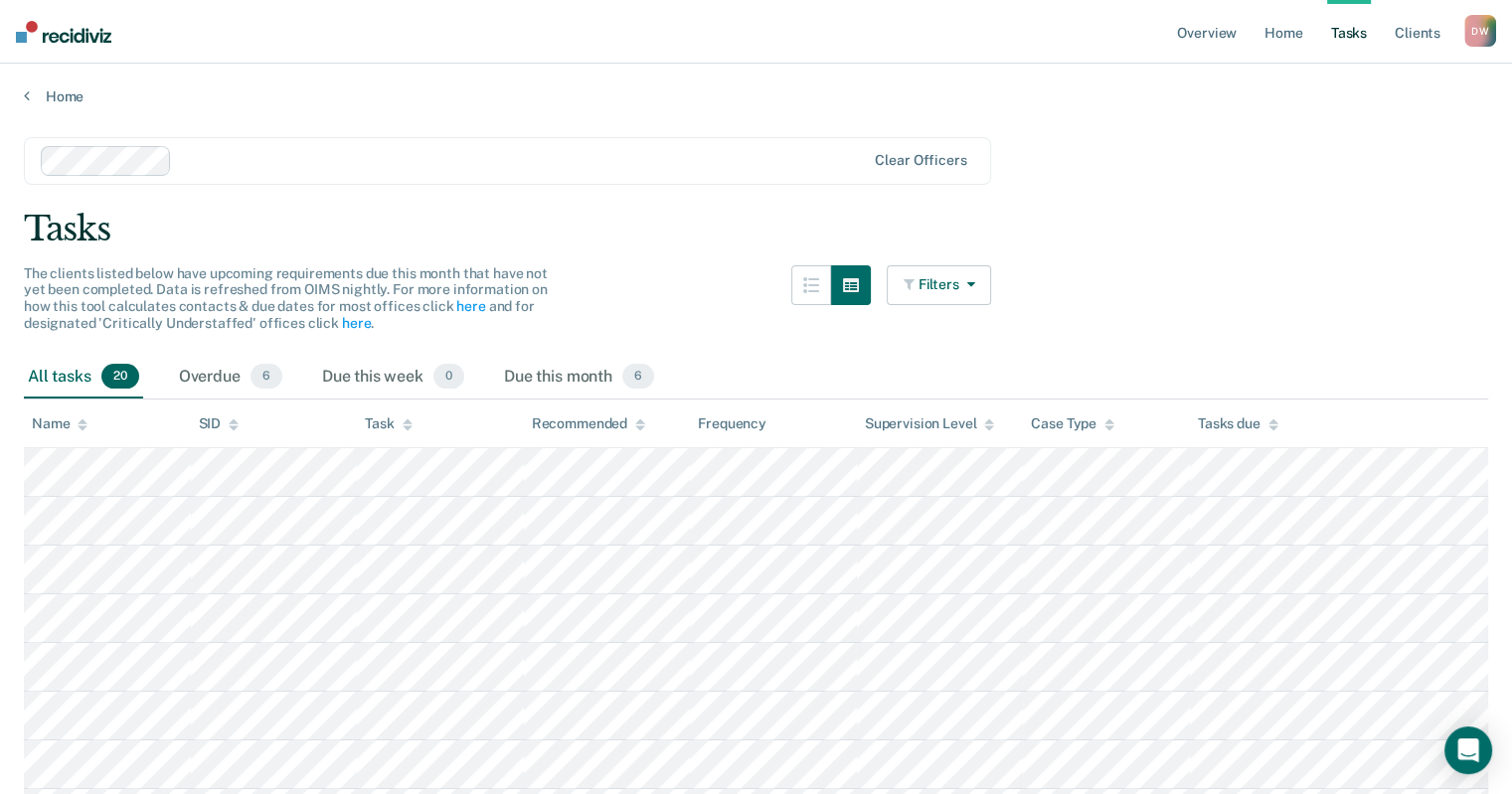 click on "Filters" at bounding box center [939, 285] 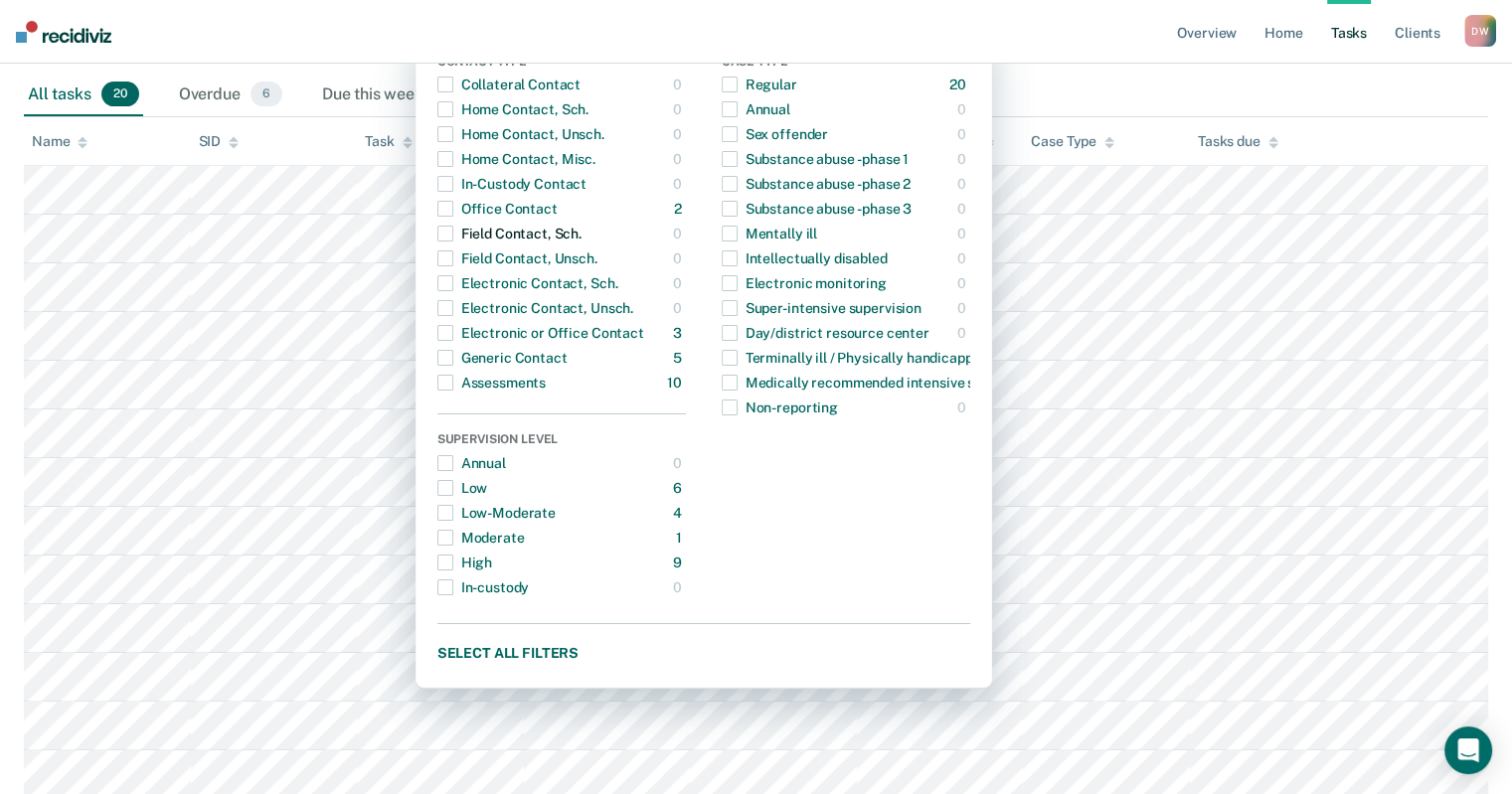 scroll, scrollTop: 497, scrollLeft: 0, axis: vertical 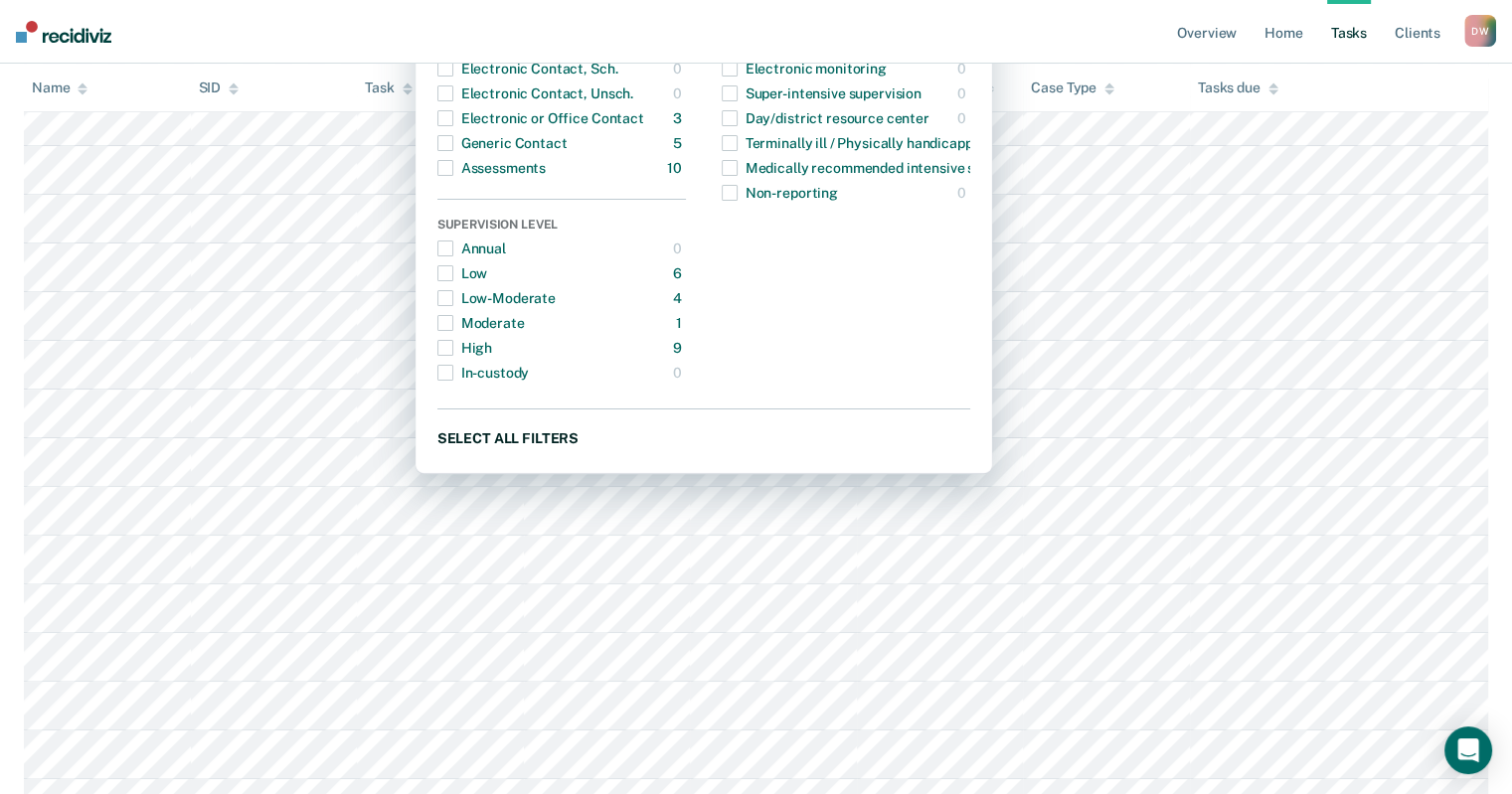 click on "Select all filters" at bounding box center (704, 437) 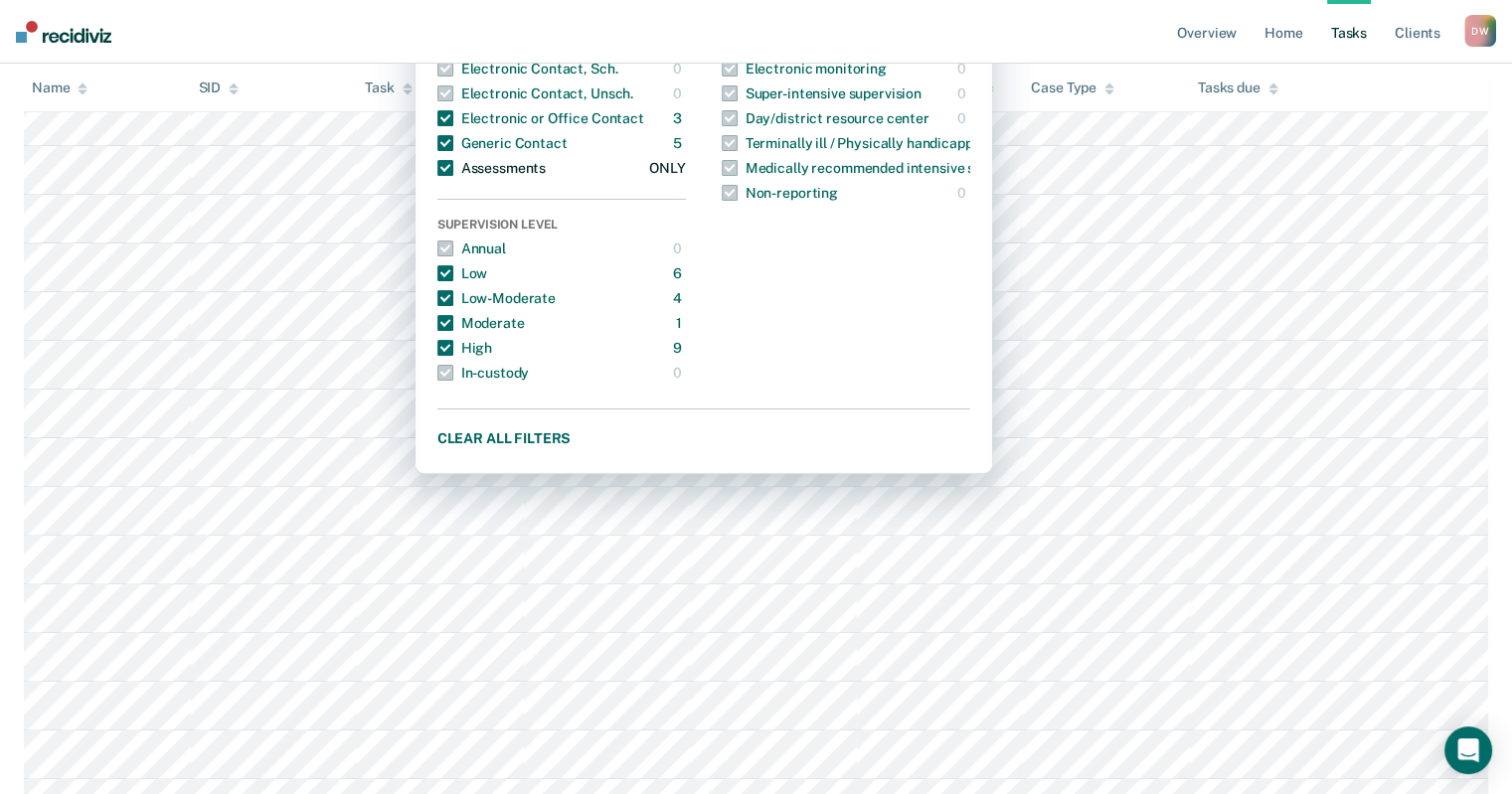 click at bounding box center [445, 168] 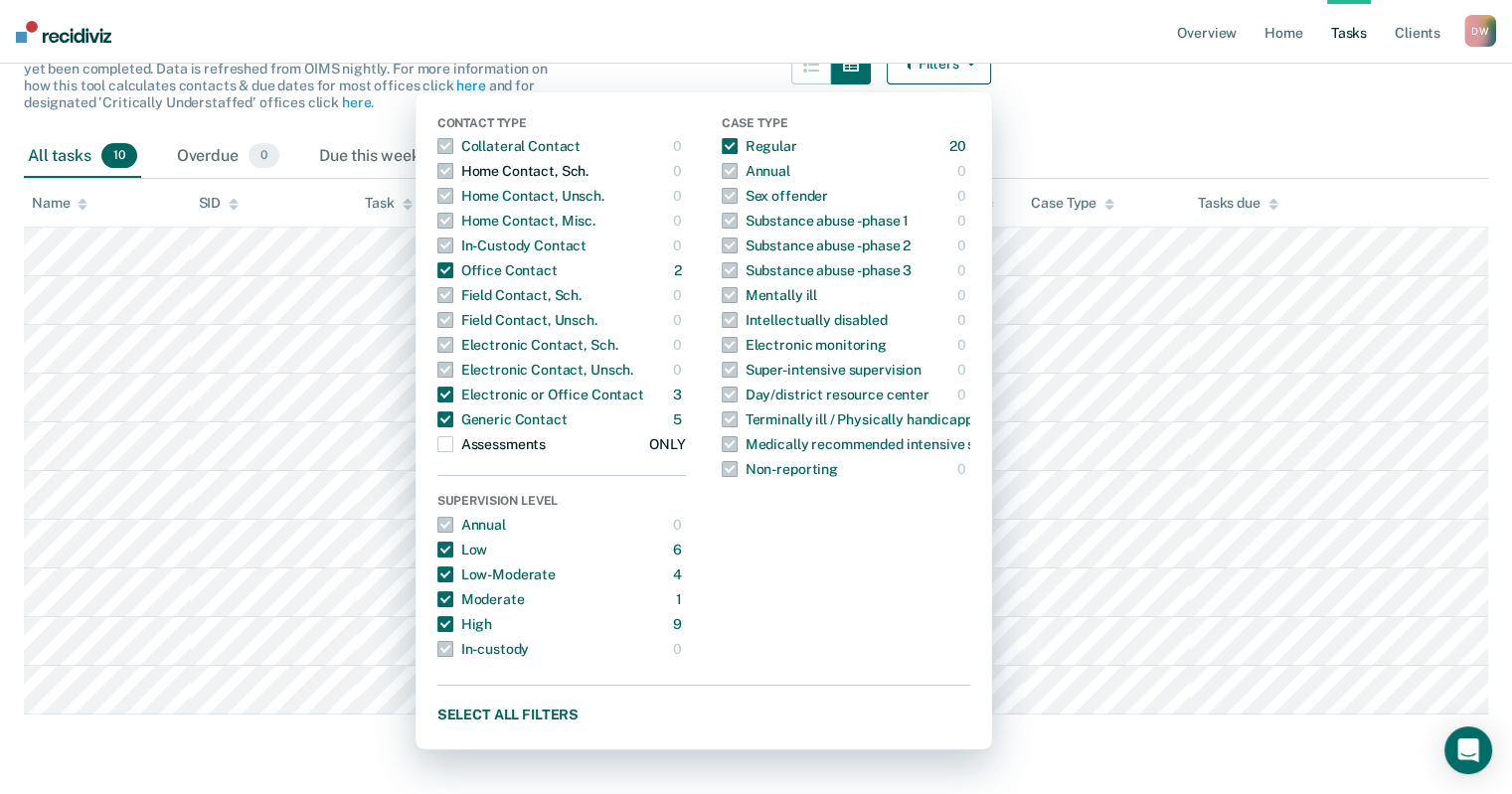 scroll, scrollTop: 219, scrollLeft: 0, axis: vertical 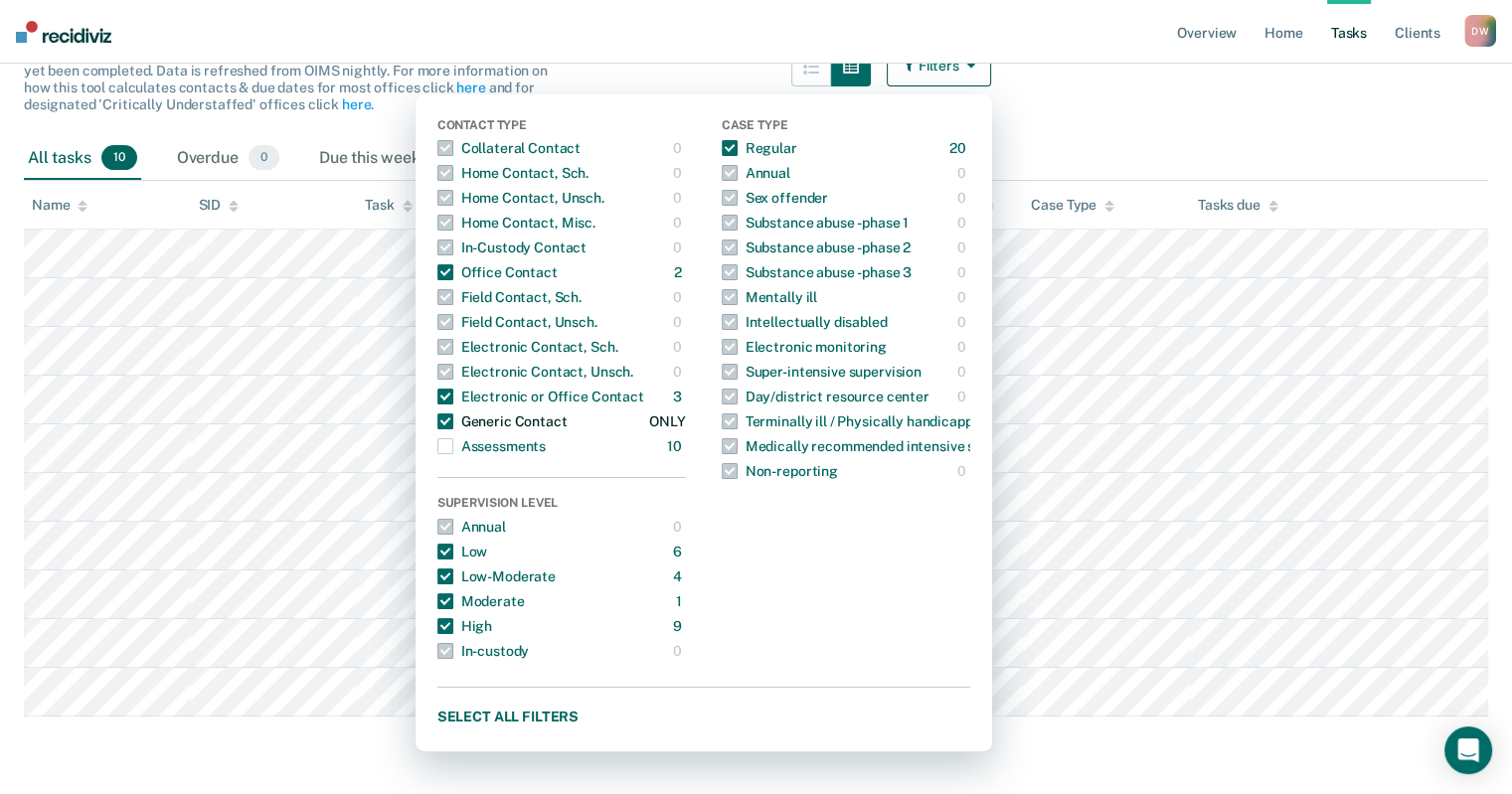 click at bounding box center [445, 421] 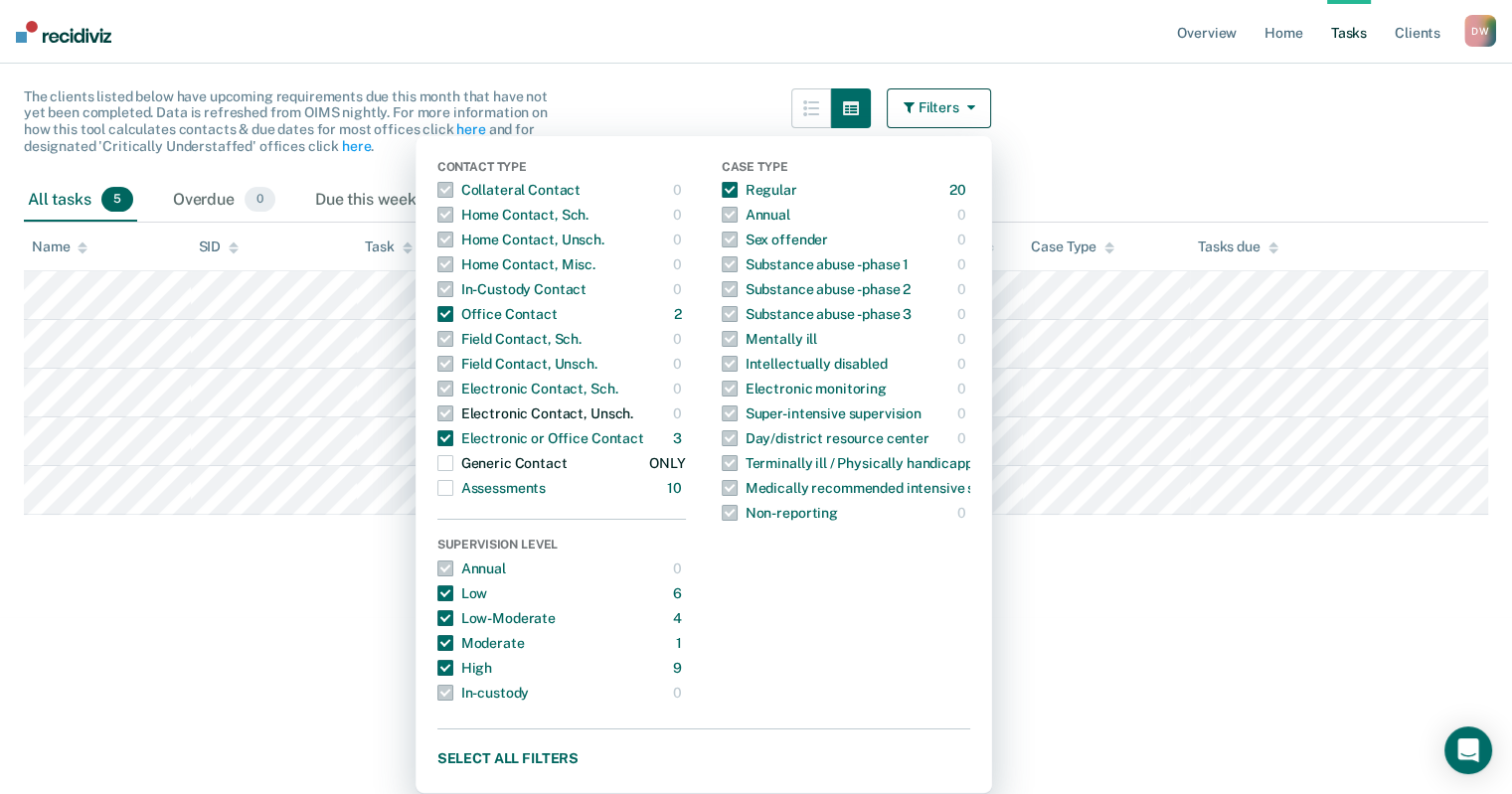 scroll, scrollTop: 175, scrollLeft: 0, axis: vertical 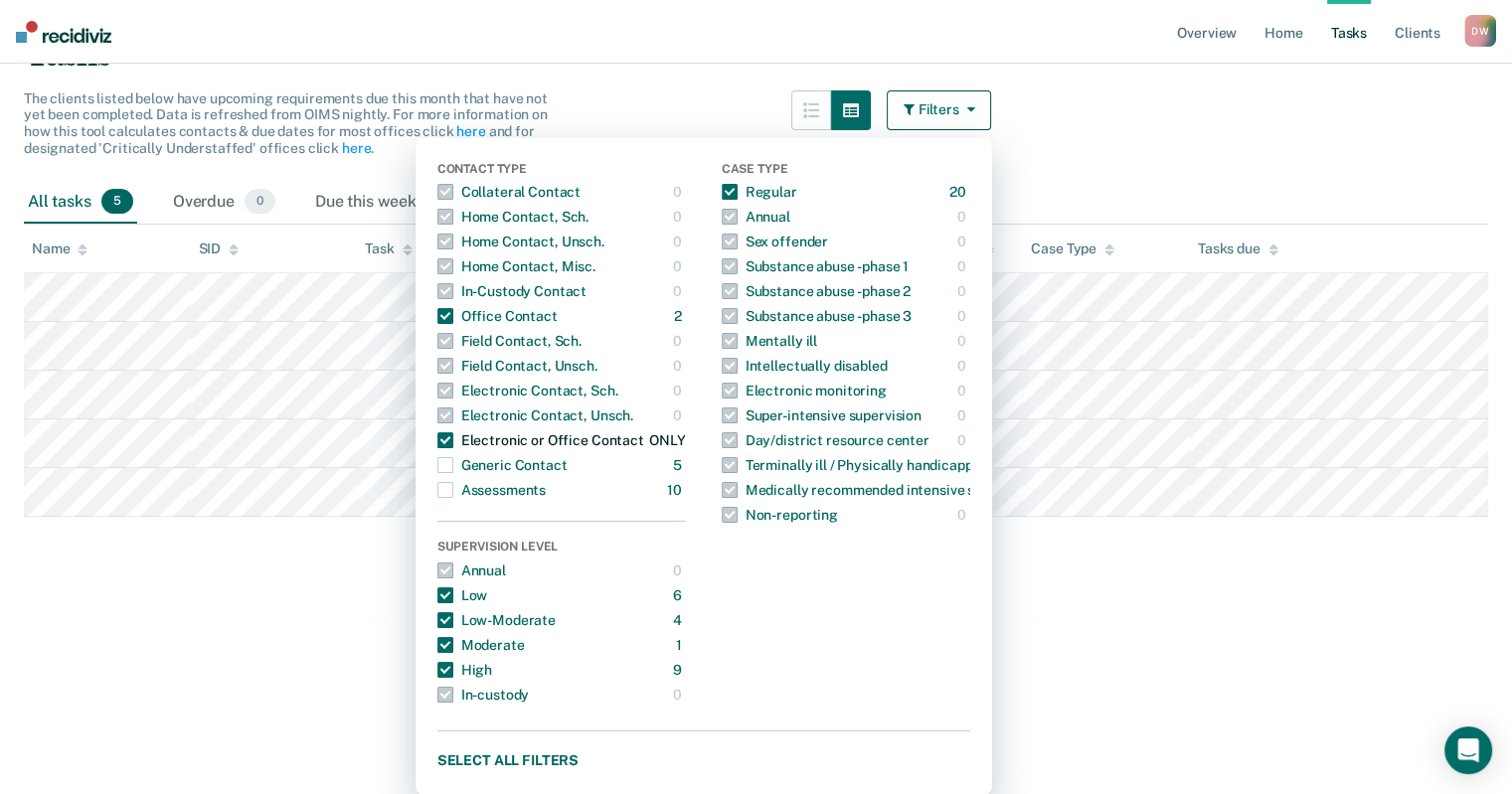 click at bounding box center (445, 440) 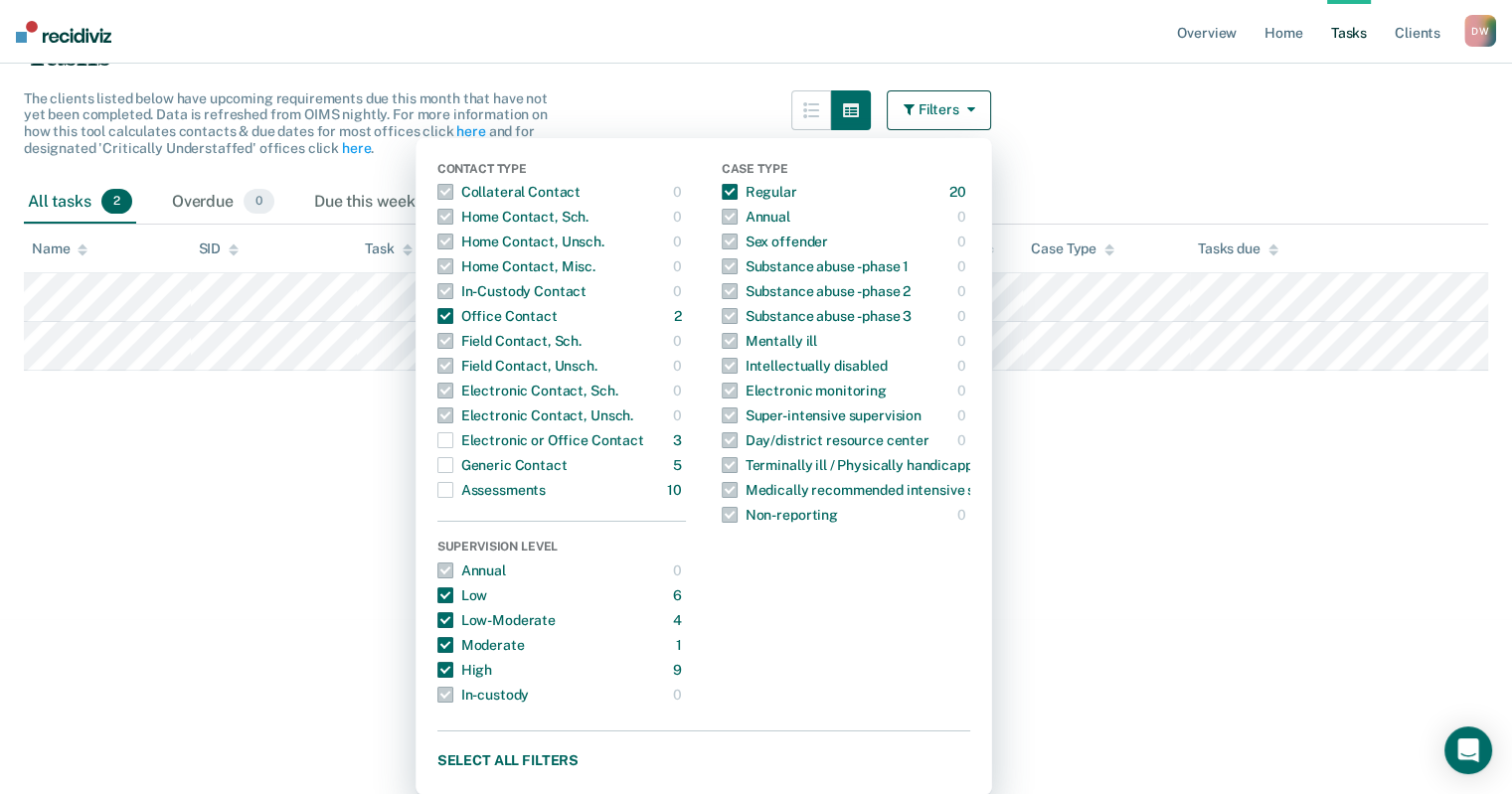 click on "Clear   officers Tasks The clients listed below have upcoming requirements due this month that have not yet been completed. Data is refreshed from OIMS nightly. For more information on how this tool calculates contacts & due dates for most offices click   here   and for designated 'Critically Understaffed' offices click   here .  Filters Contact Type Collateral Contact 0 ONLY Home Contact, Sch. 0 ONLY Home Contact, Unsch. 0 ONLY Home Contact, Misc. 0 ONLY In-Custody Contact 0 ONLY Office Contact 2 ONLY Field Contact, Sch. 0 ONLY Field Contact, Unsch. 0 ONLY Electronic Contact, Sch. 0 ONLY Electronic Contact, Unsch. 0 ONLY Electronic or Office Contact 3 ONLY Generic Contact 5 ONLY Assessments 10 ONLY Supervision Level Annual 0 ONLY Low 6 ONLY Low-Moderate 4 ONLY Moderate 1 ONLY High 9 ONLY In-custody 0 ONLY Case Type Regular 20 ONLY Annual 0 ONLY Sex offender 0 ONLY Substance abuse - phase 1 0 ONLY Substance abuse - phase 2 0 ONLY Substance abuse - phase 3 0 ONLY Mentally ill 0 ONLY Intellectually disabled 0 0" at bounding box center [756, 271] 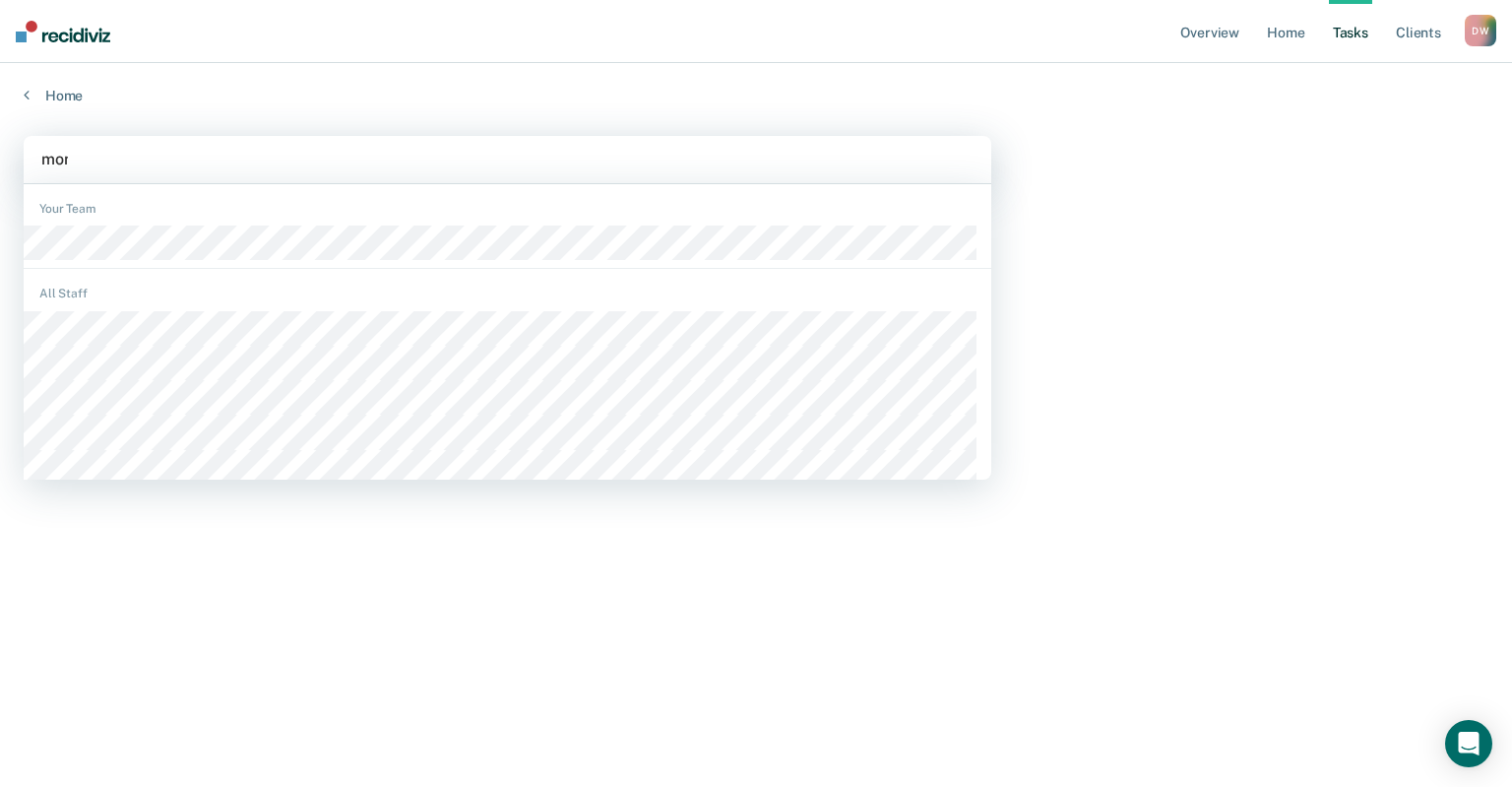 type on "[PERSON_NAME]" 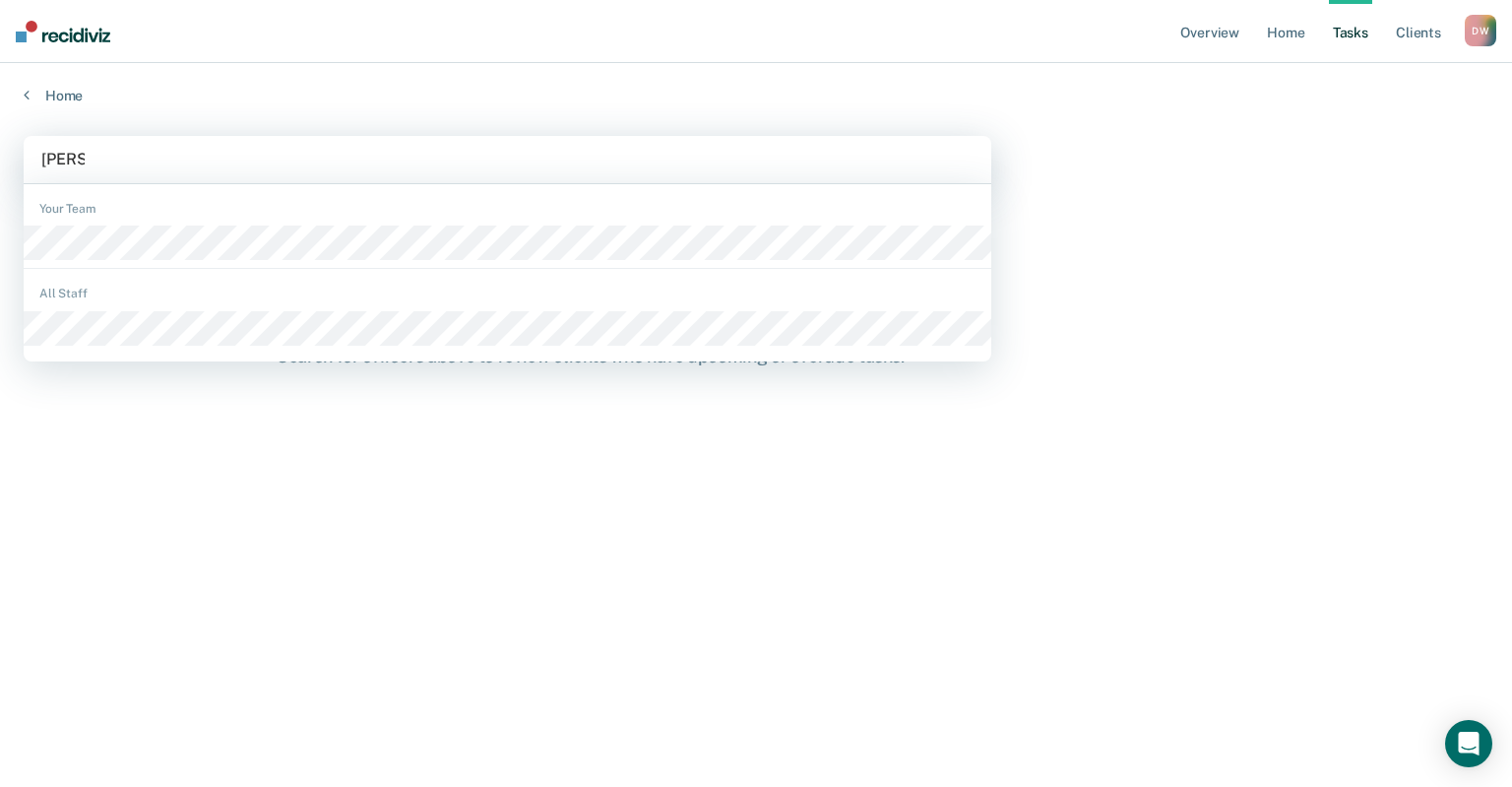 type 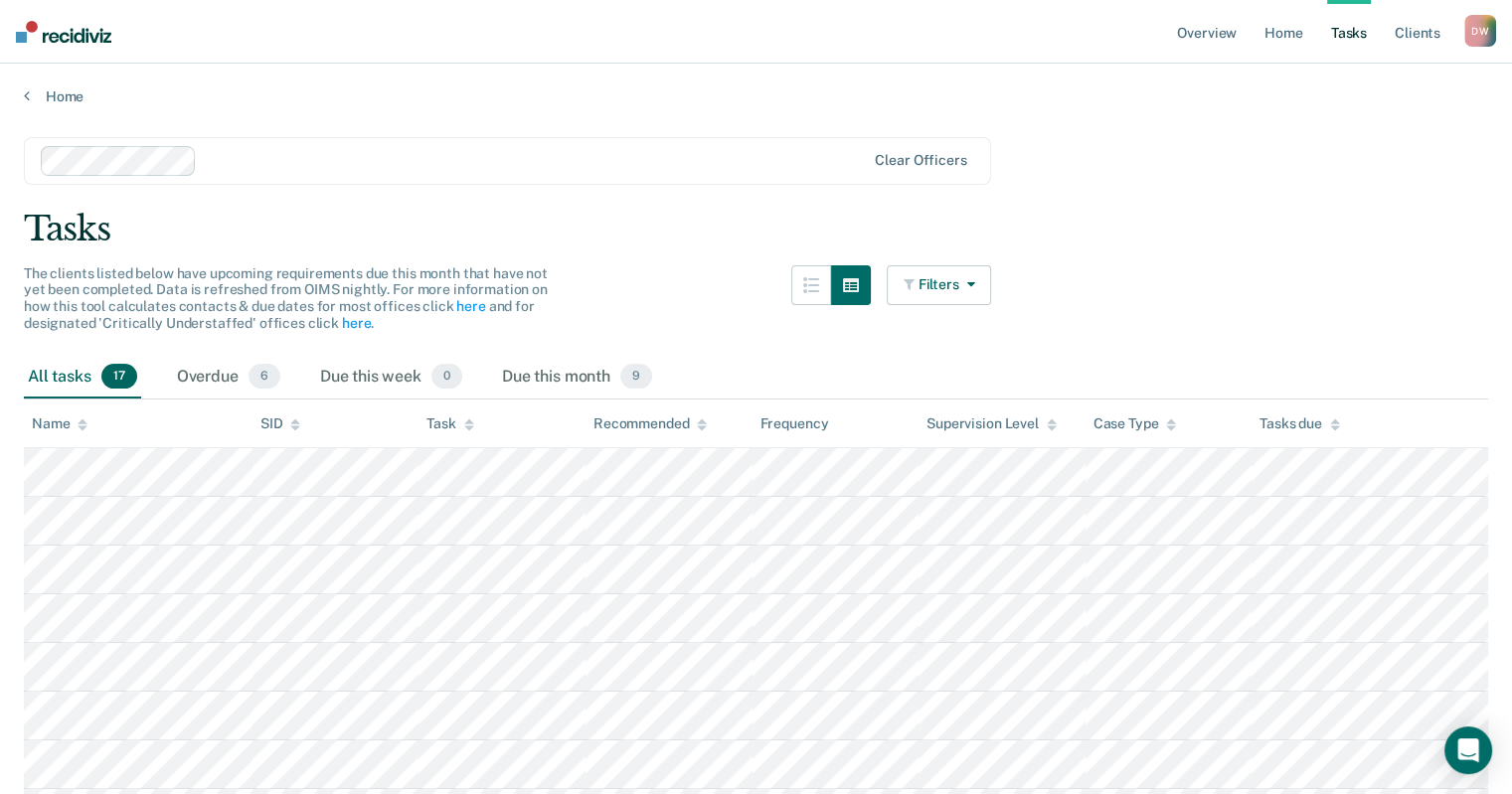 click on "Filters" at bounding box center [939, 285] 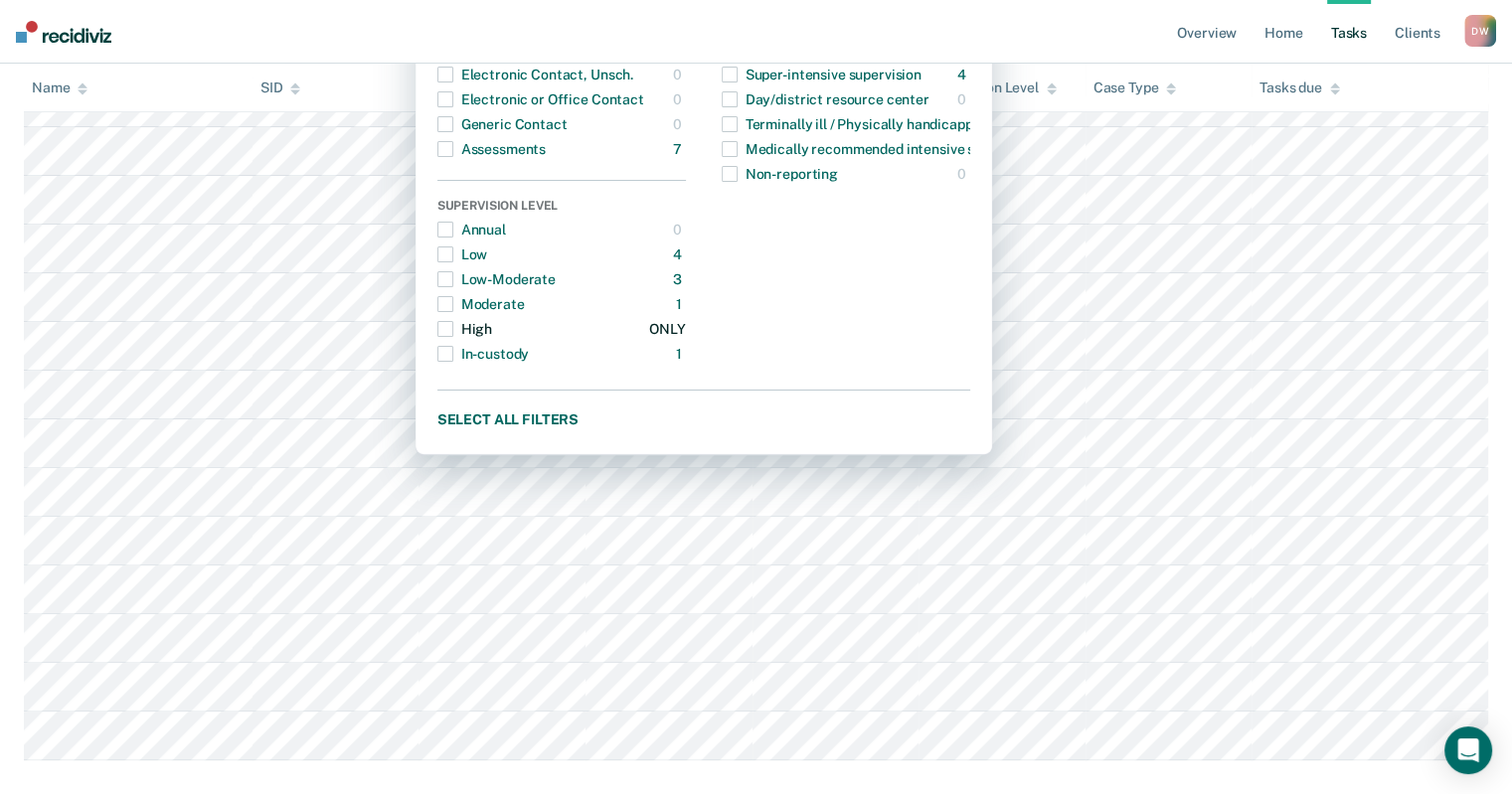 scroll, scrollTop: 560, scrollLeft: 0, axis: vertical 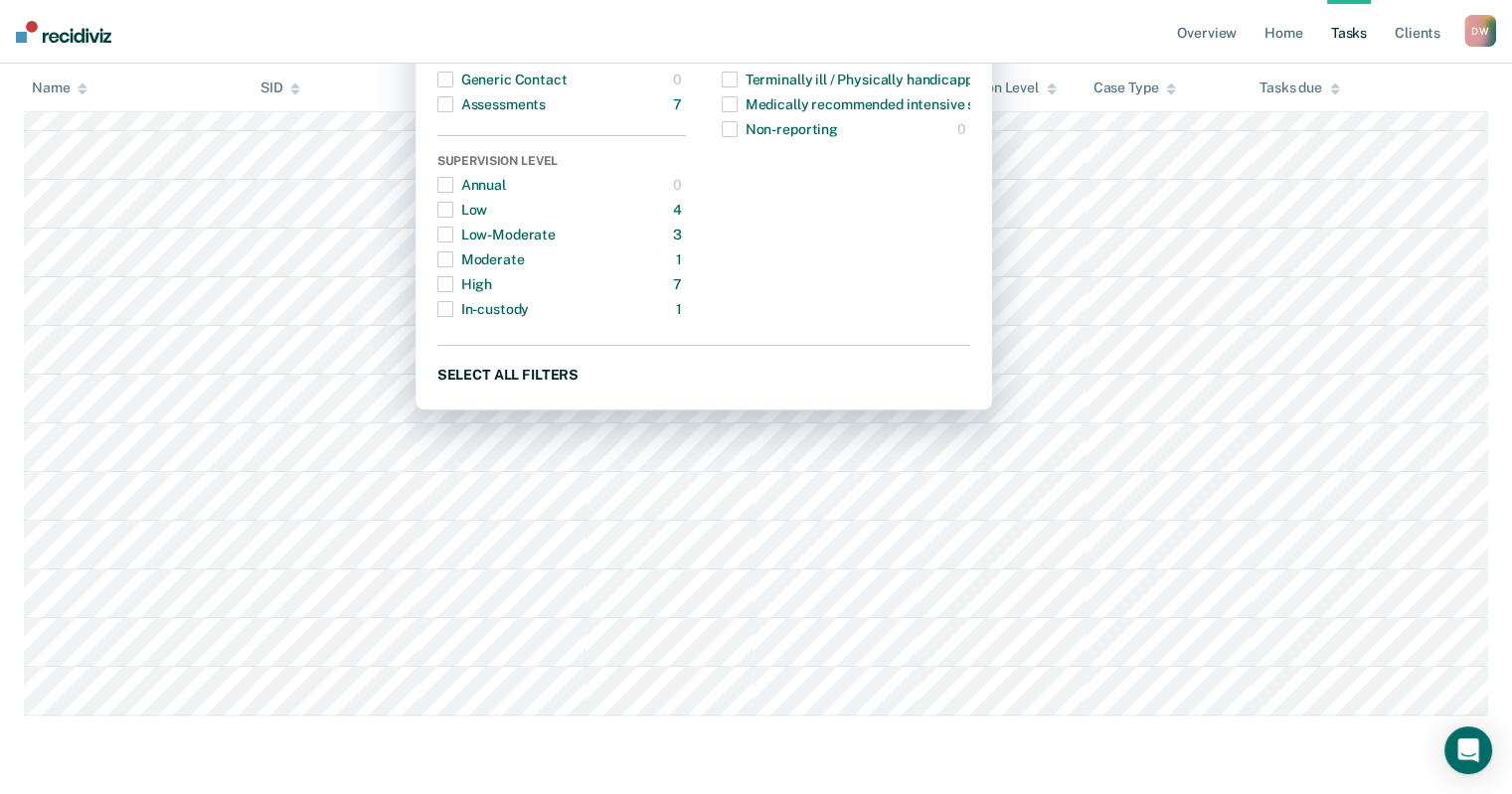 click on "Select all filters" at bounding box center [704, 374] 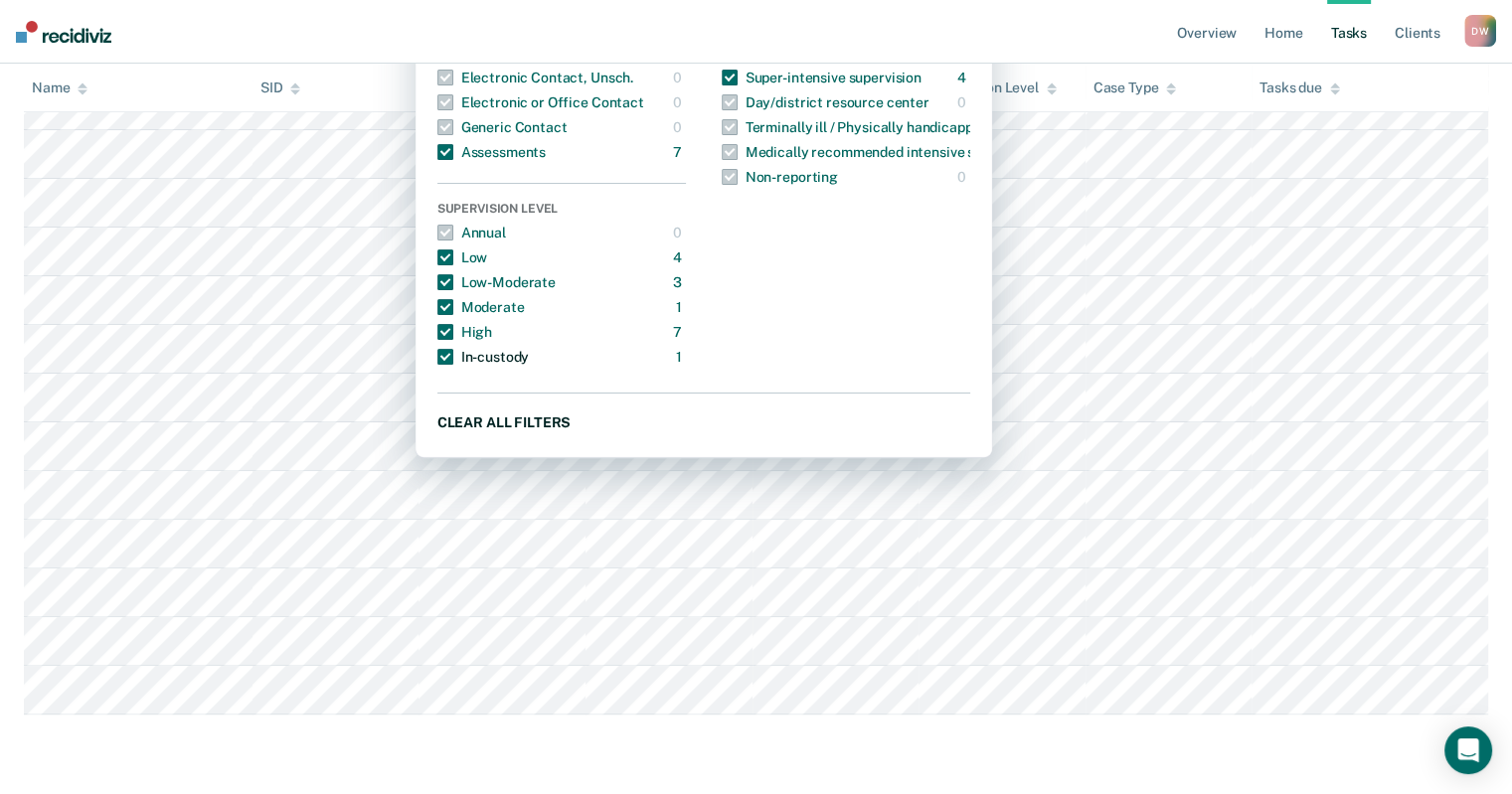 scroll, scrollTop: 511, scrollLeft: 0, axis: vertical 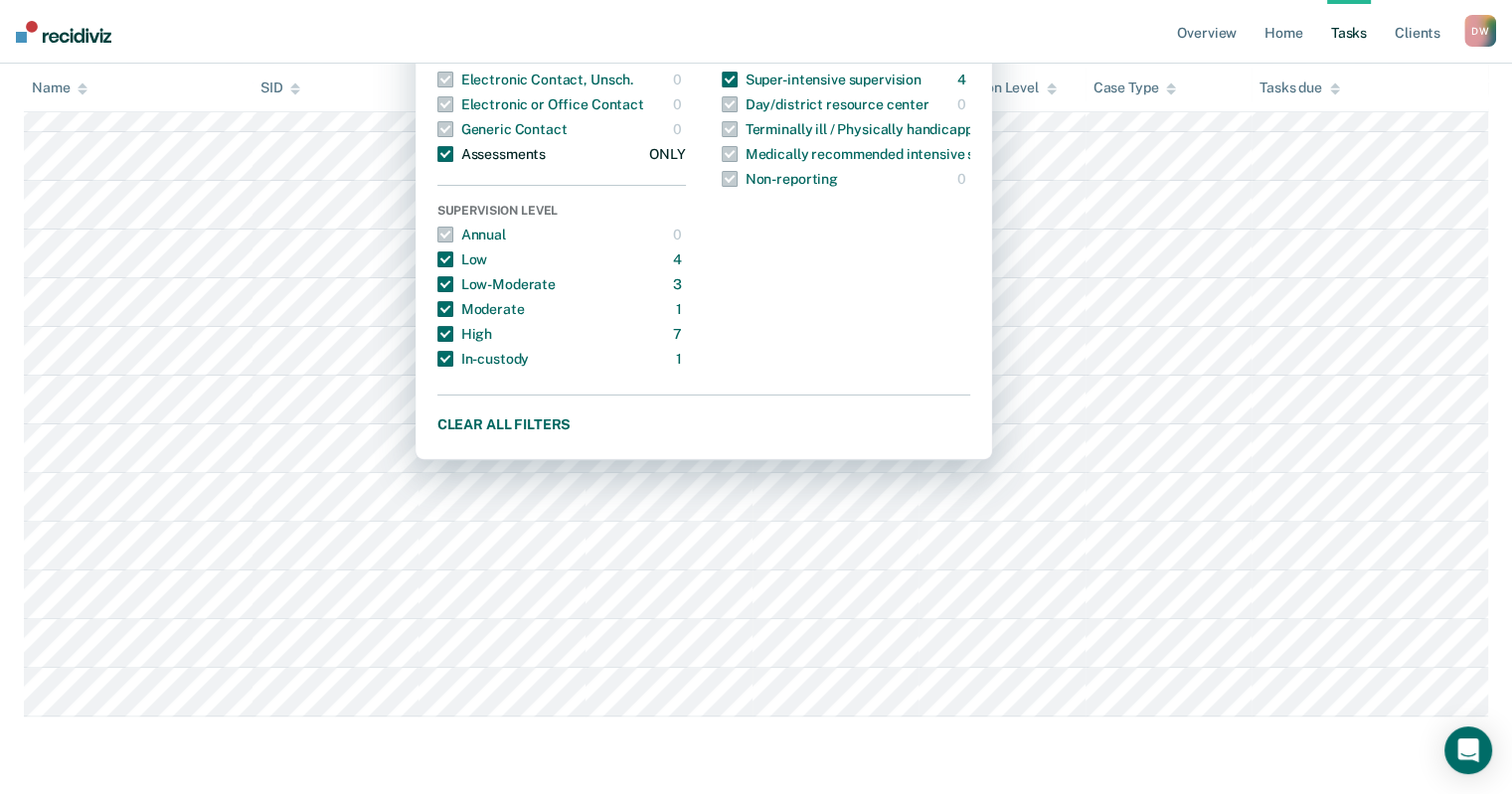 click at bounding box center (445, 154) 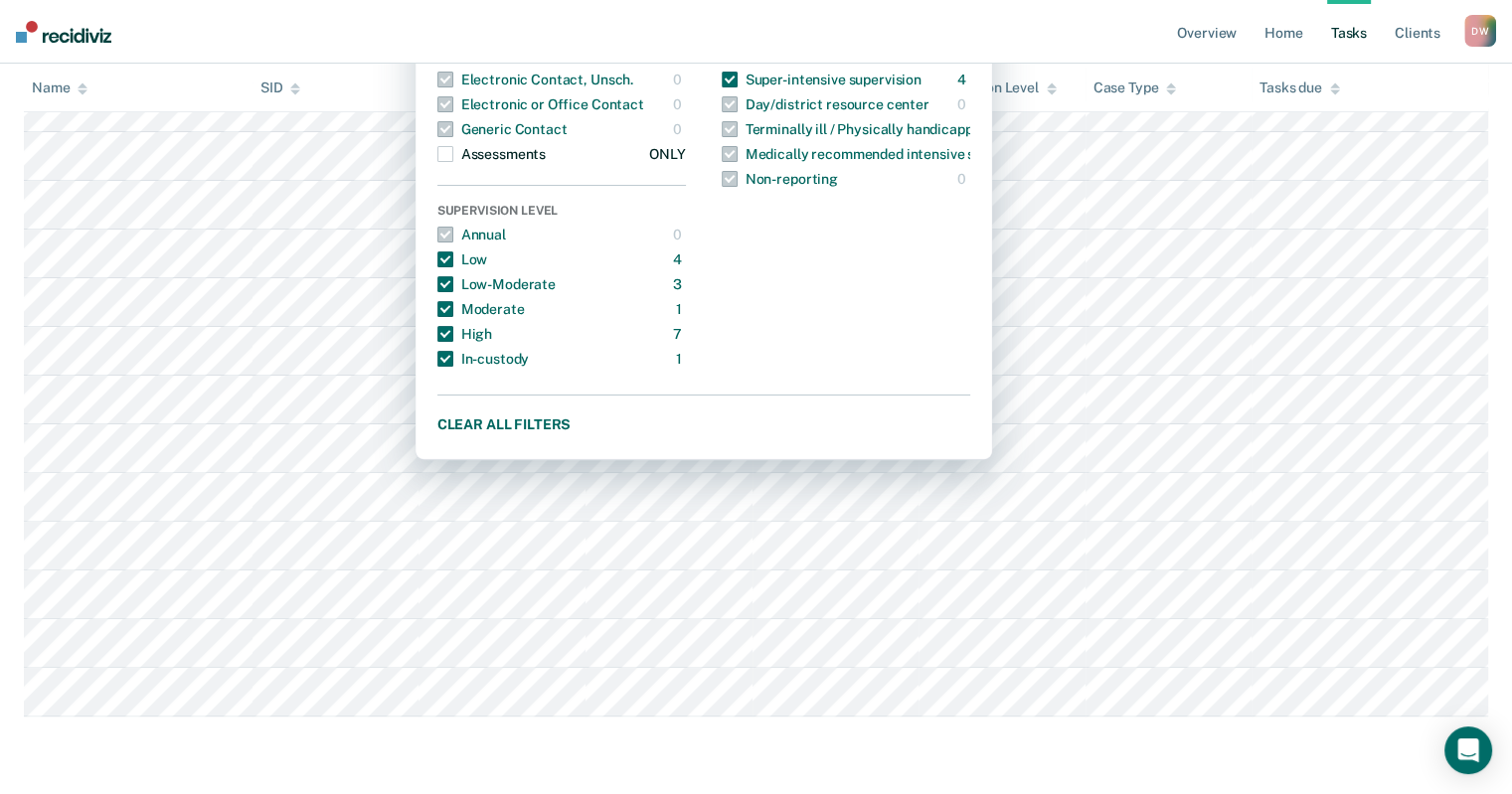 scroll, scrollTop: 175, scrollLeft: 0, axis: vertical 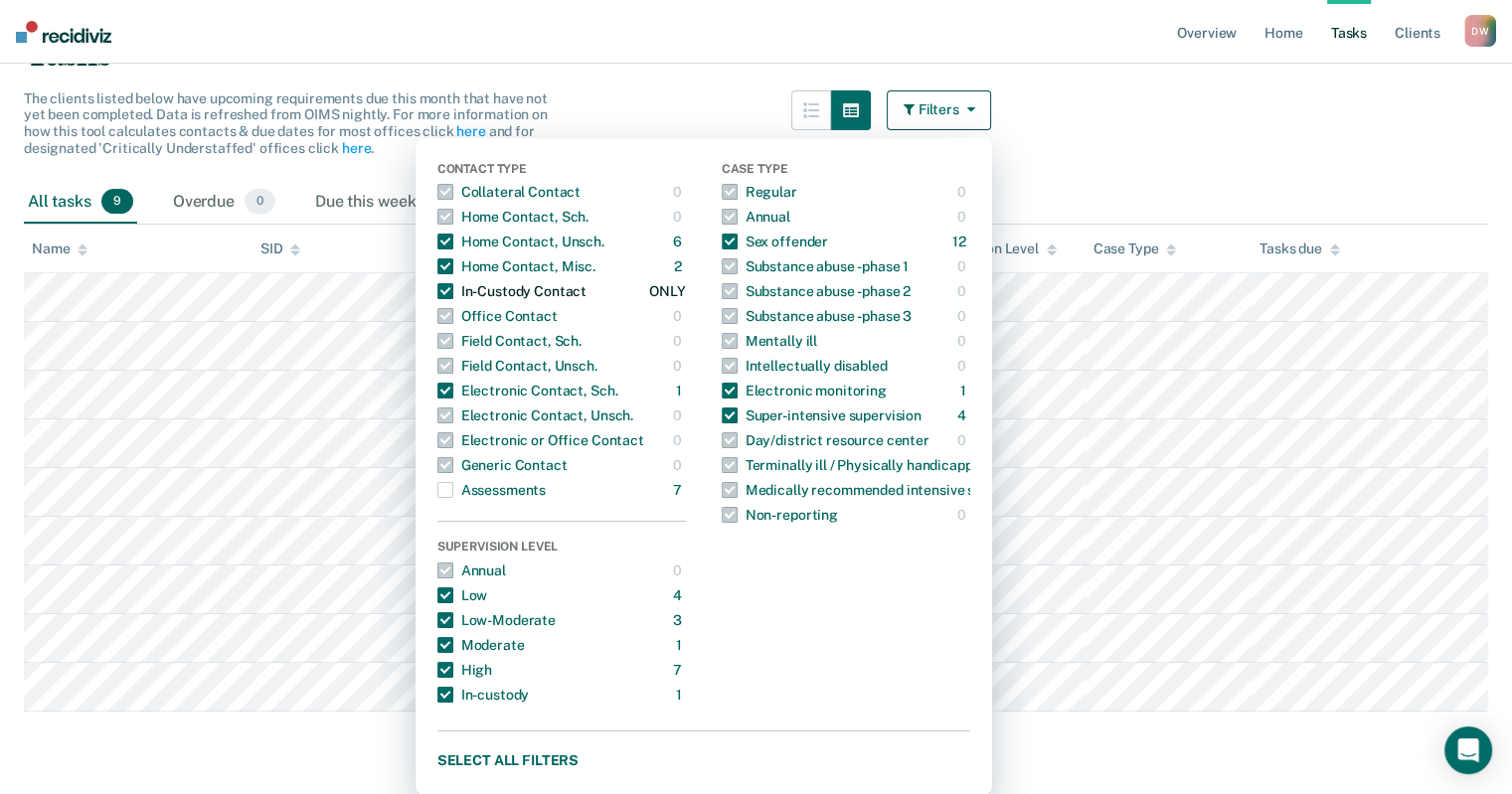 click at bounding box center [445, 291] 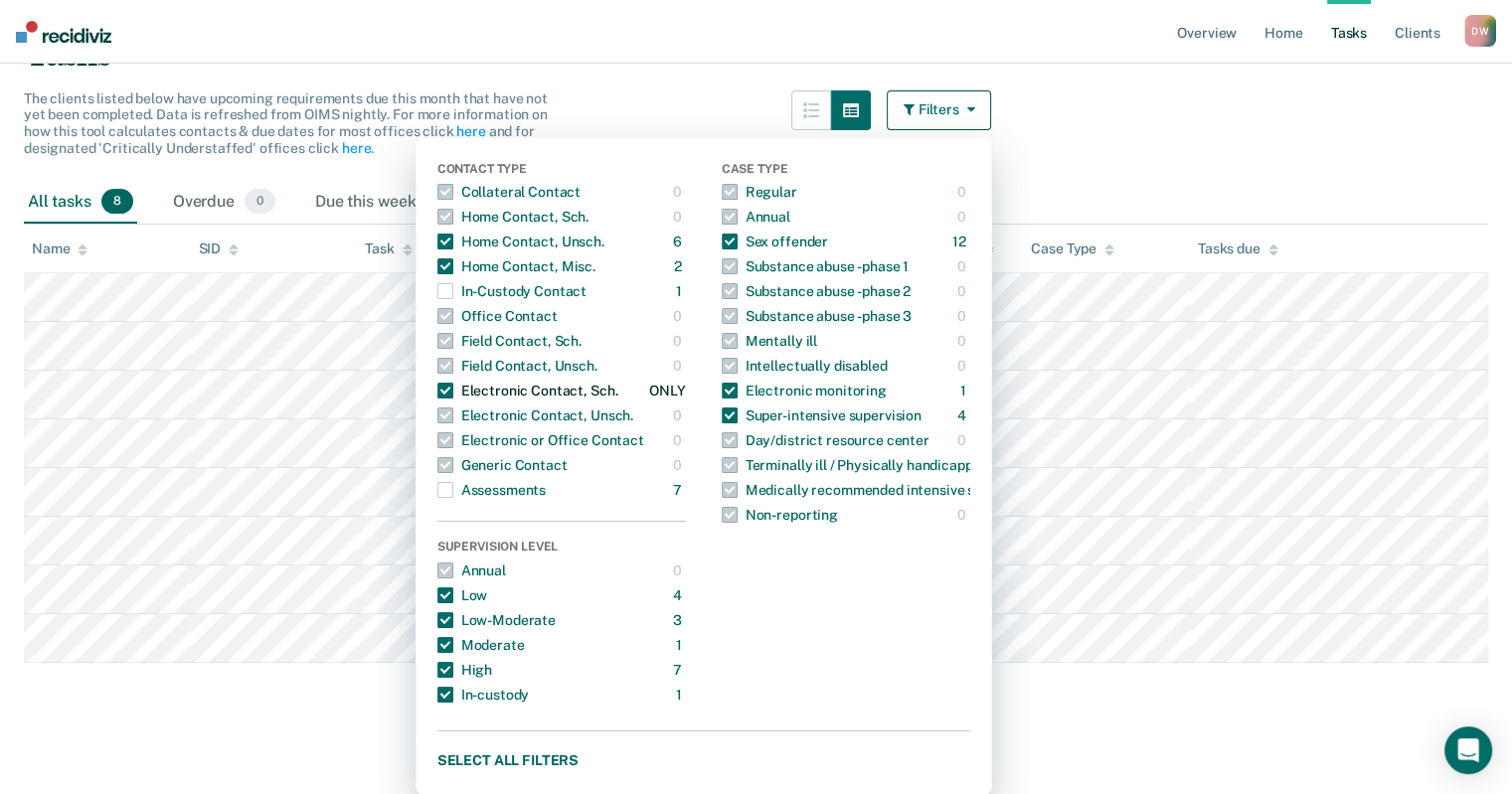 click at bounding box center (445, 391) 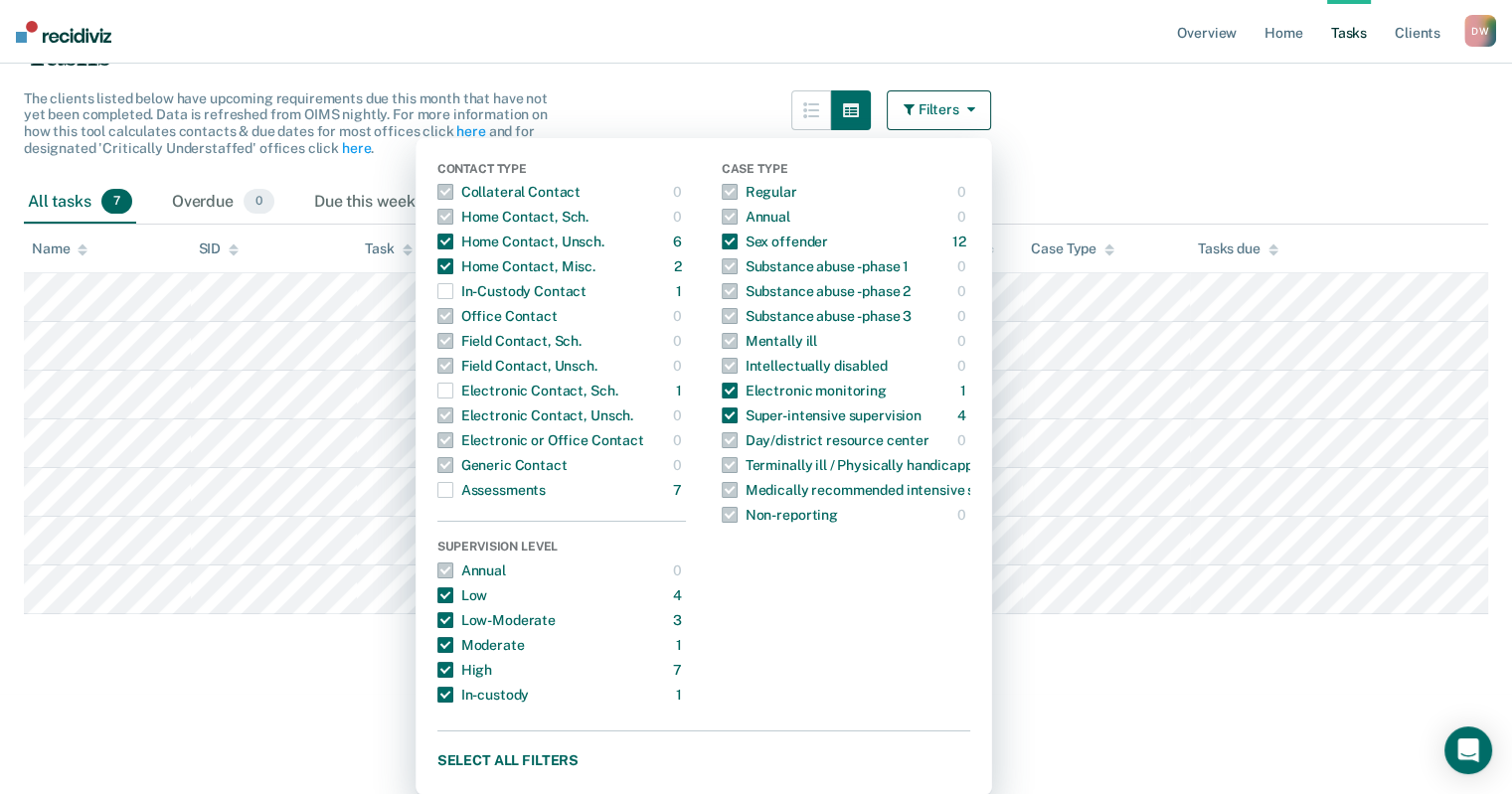 click on "Clear   officers Tasks The clients listed below have upcoming requirements due this month that have not yet been completed. Data is refreshed from OIMS nightly. For more information on how this tool calculates contacts & due dates for most offices click   here   and for designated 'Critically Understaffed' offices click   here .  Filters Contact Type Collateral Contact 0 ONLY Home Contact, Sch. 0 ONLY Home Contact, Unsch. 6 ONLY Home Contact, Misc. 2 ONLY In-Custody Contact 1 ONLY Office Contact 0 ONLY Field Contact, Sch. 0 ONLY Field Contact, Unsch. 0 ONLY Electronic Contact, Sch. 1 ONLY Electronic Contact, Unsch. 0 ONLY Electronic or Office Contact 0 ONLY Generic Contact 0 ONLY Assessments 7 ONLY Supervision Level Annual 0 ONLY Low 4 ONLY Low-Moderate 3 ONLY Moderate 1 ONLY High 7 ONLY In-custody 1 ONLY Case Type Regular 0 ONLY Annual 0 ONLY Sex offender 12 ONLY Substance abuse - phase 1 0 ONLY Substance abuse - phase 2 0 ONLY Substance abuse - phase 3 0 ONLY Mentally ill 0 ONLY Intellectually disabled 0 1" at bounding box center [756, 309] 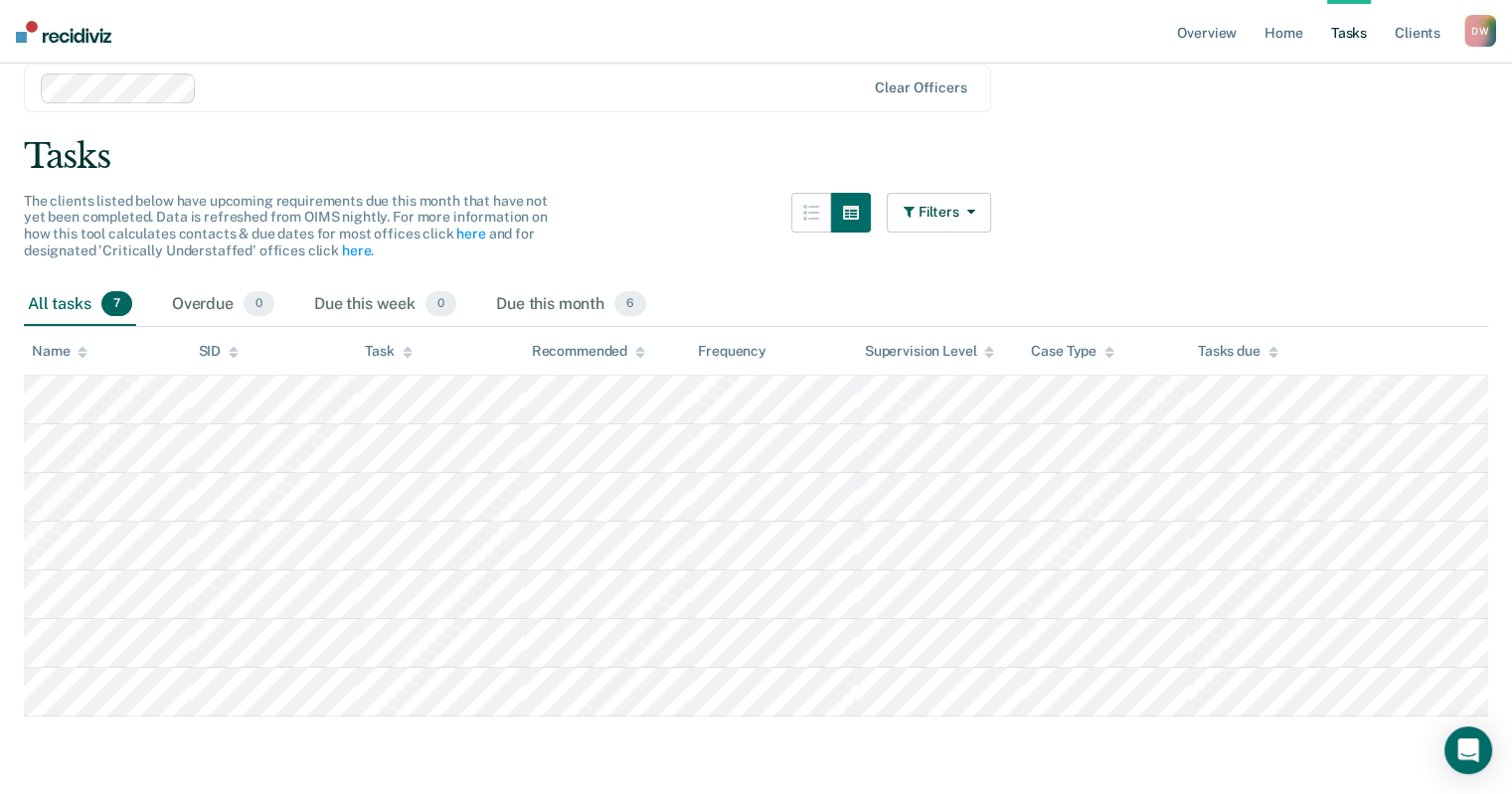 scroll, scrollTop: 0, scrollLeft: 0, axis: both 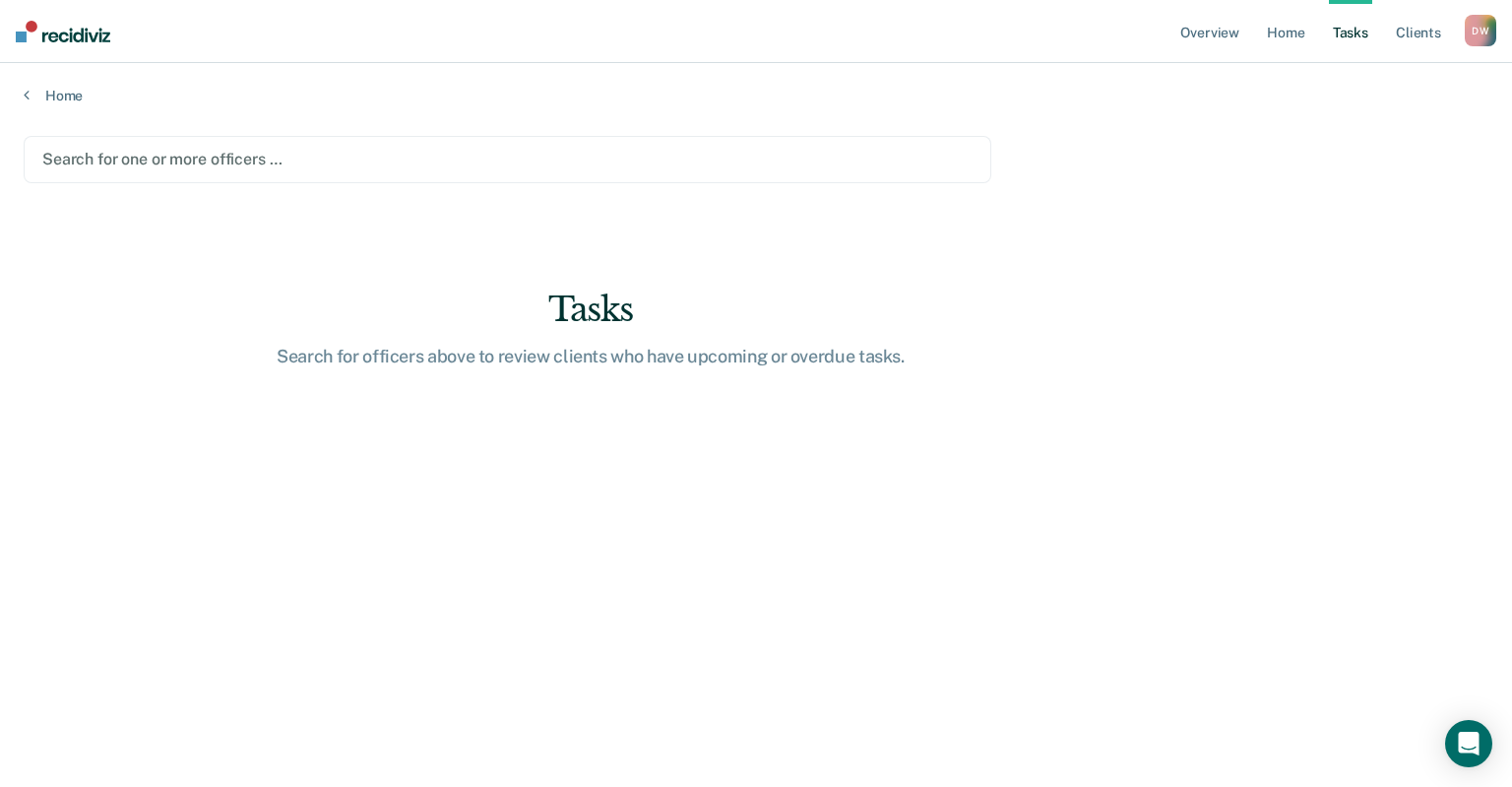 click at bounding box center [507, 159] 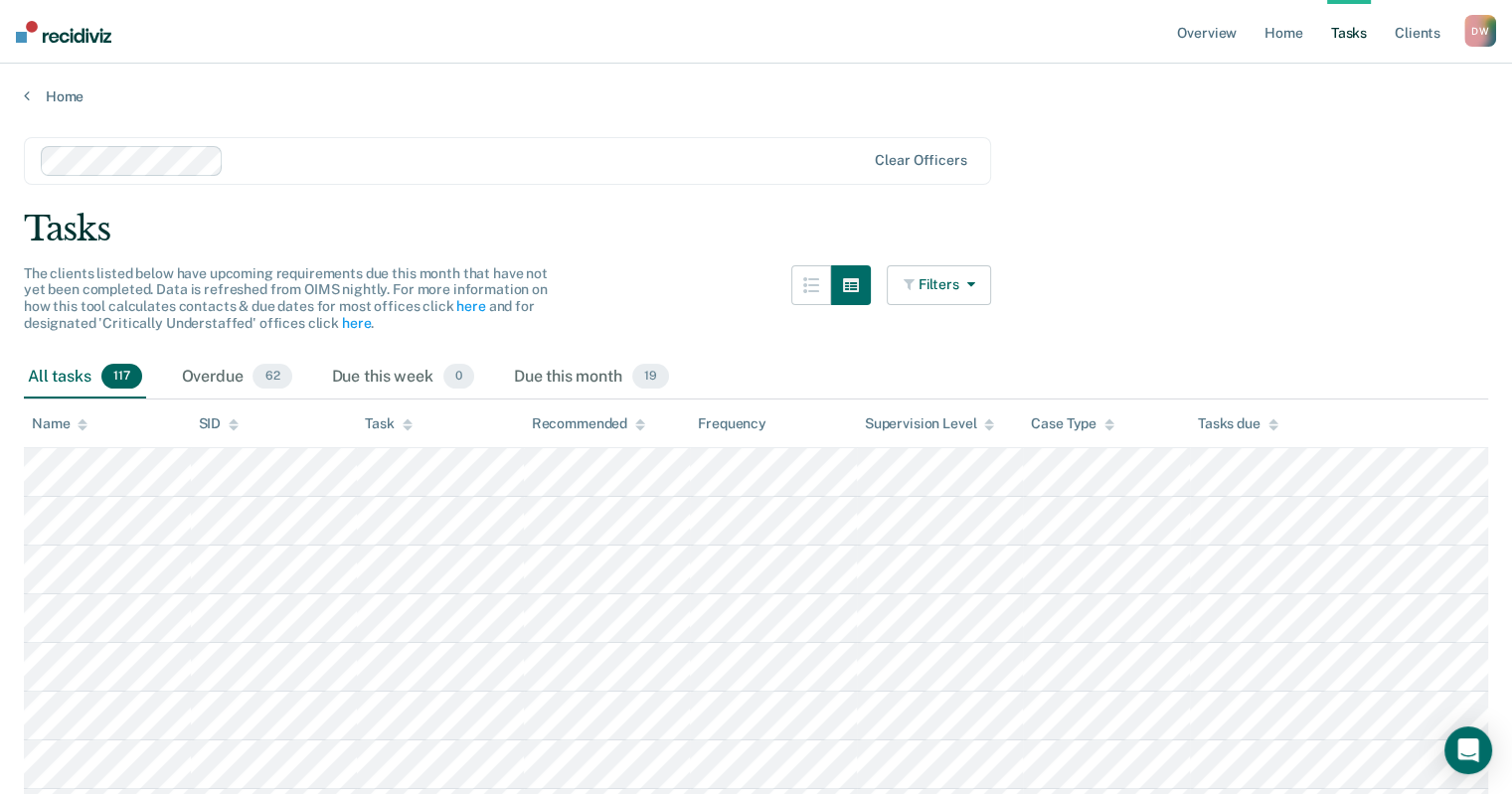 click at bounding box center [967, 284] 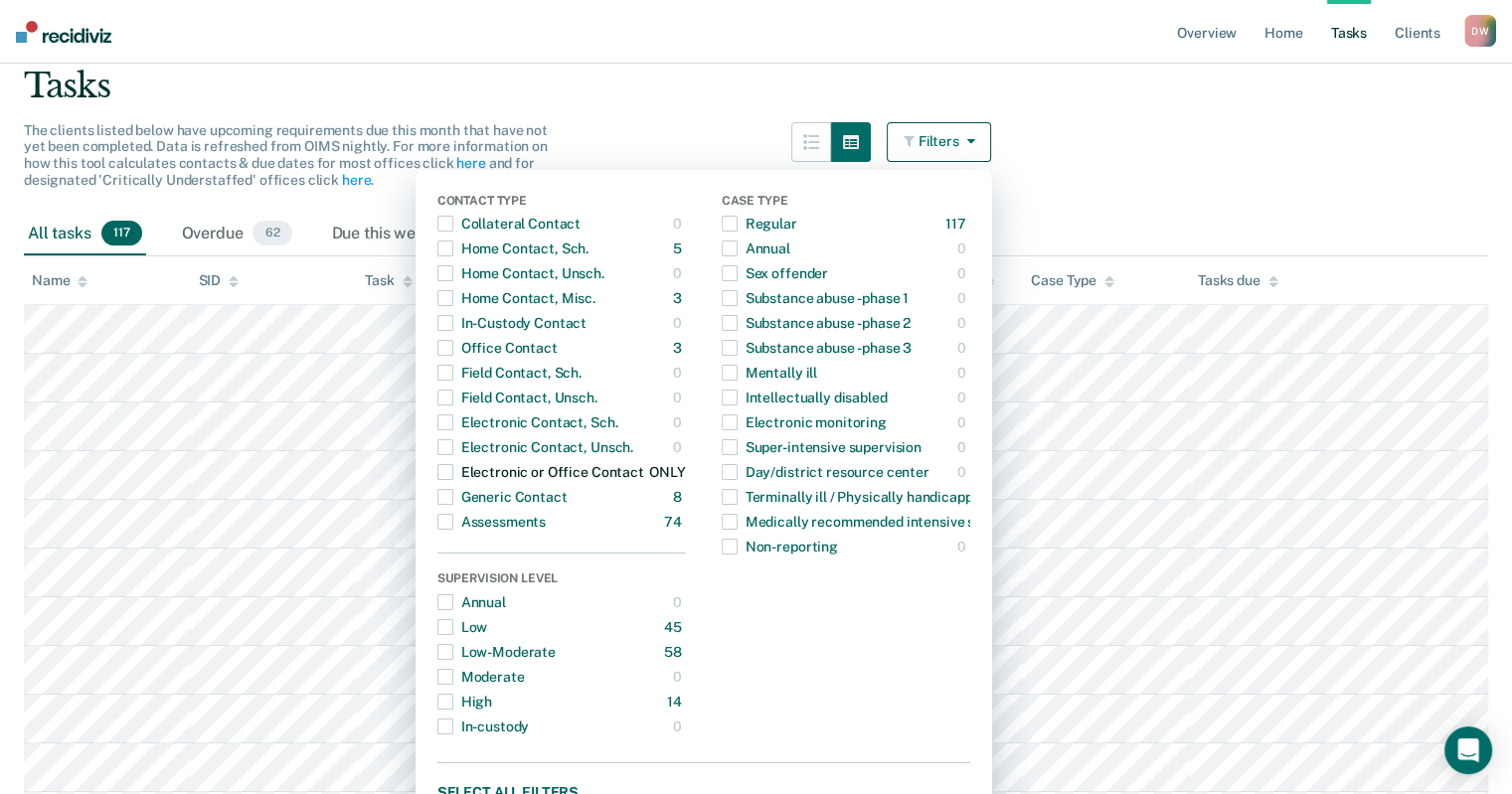 scroll, scrollTop: 298, scrollLeft: 0, axis: vertical 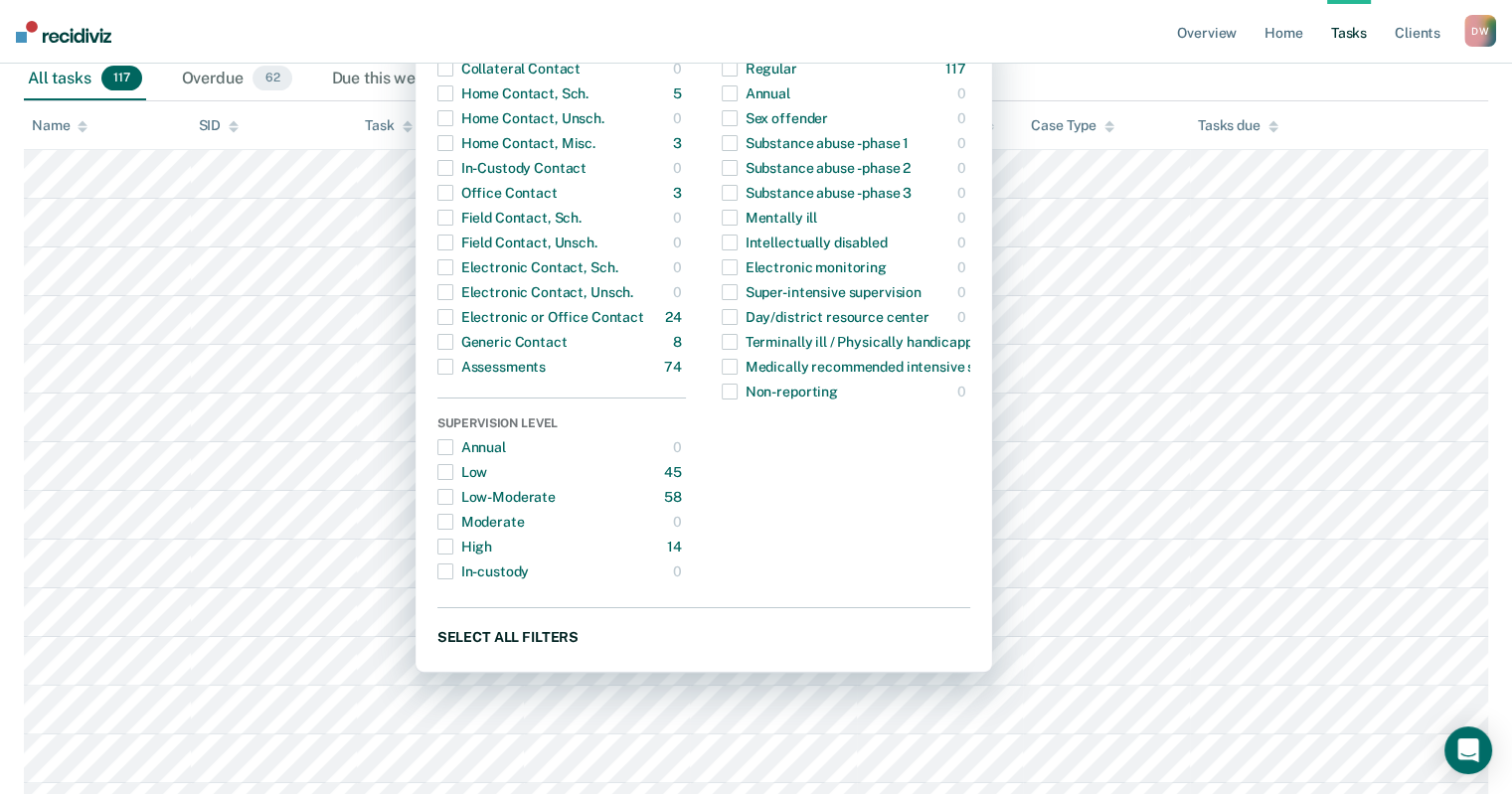 click on "Select all filters" at bounding box center (704, 636) 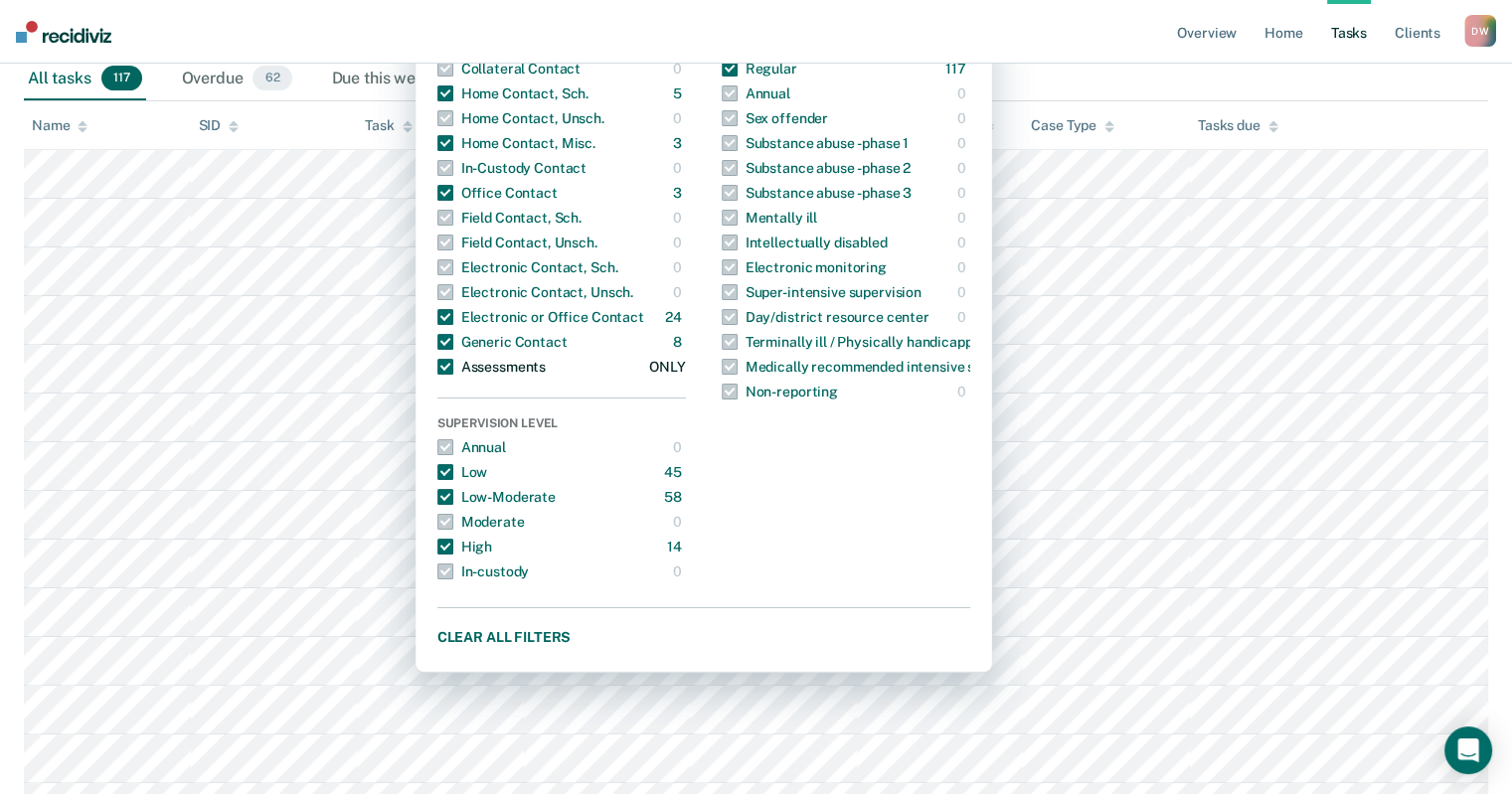 click at bounding box center (445, 367) 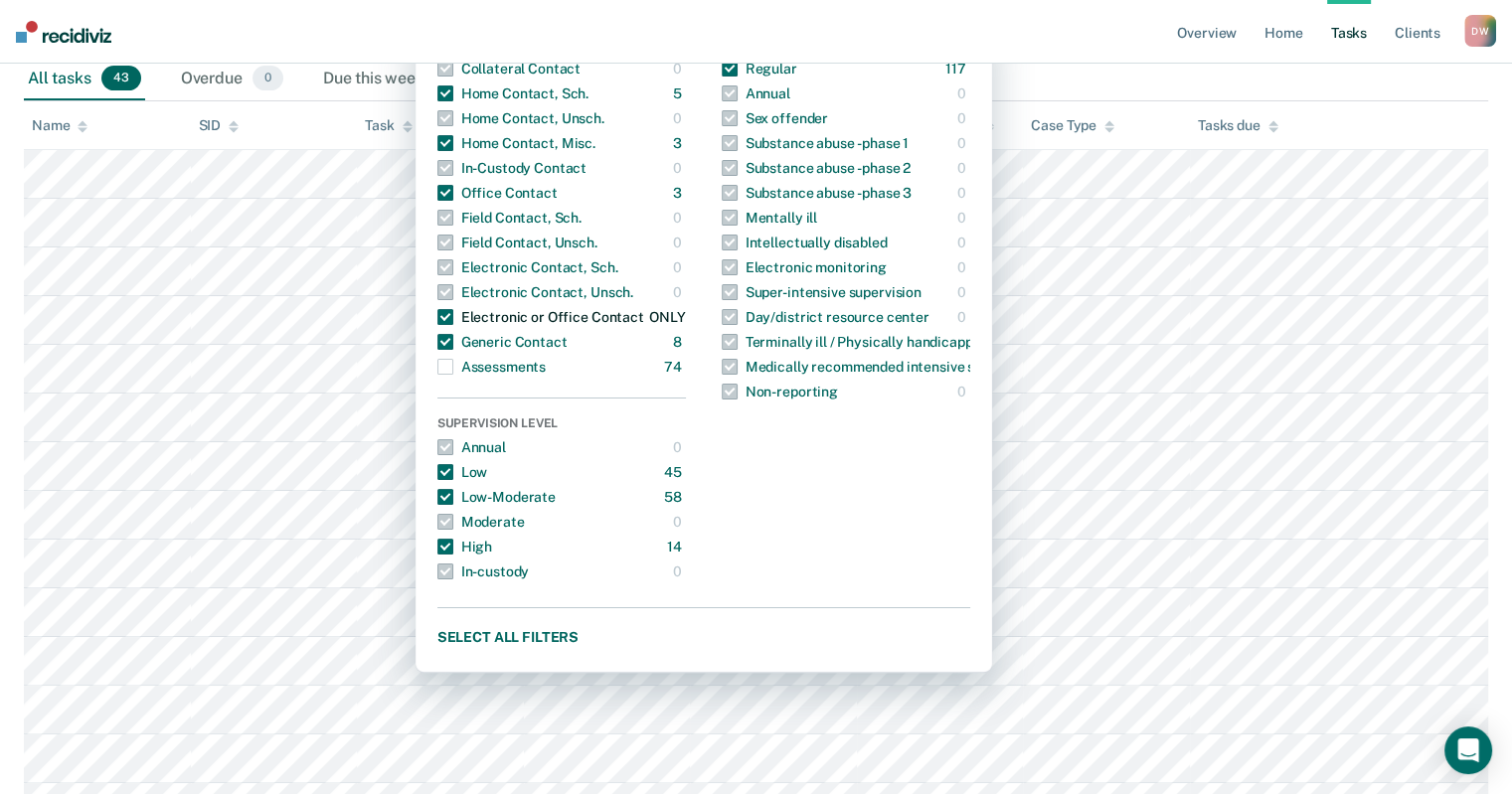 click at bounding box center (445, 317) 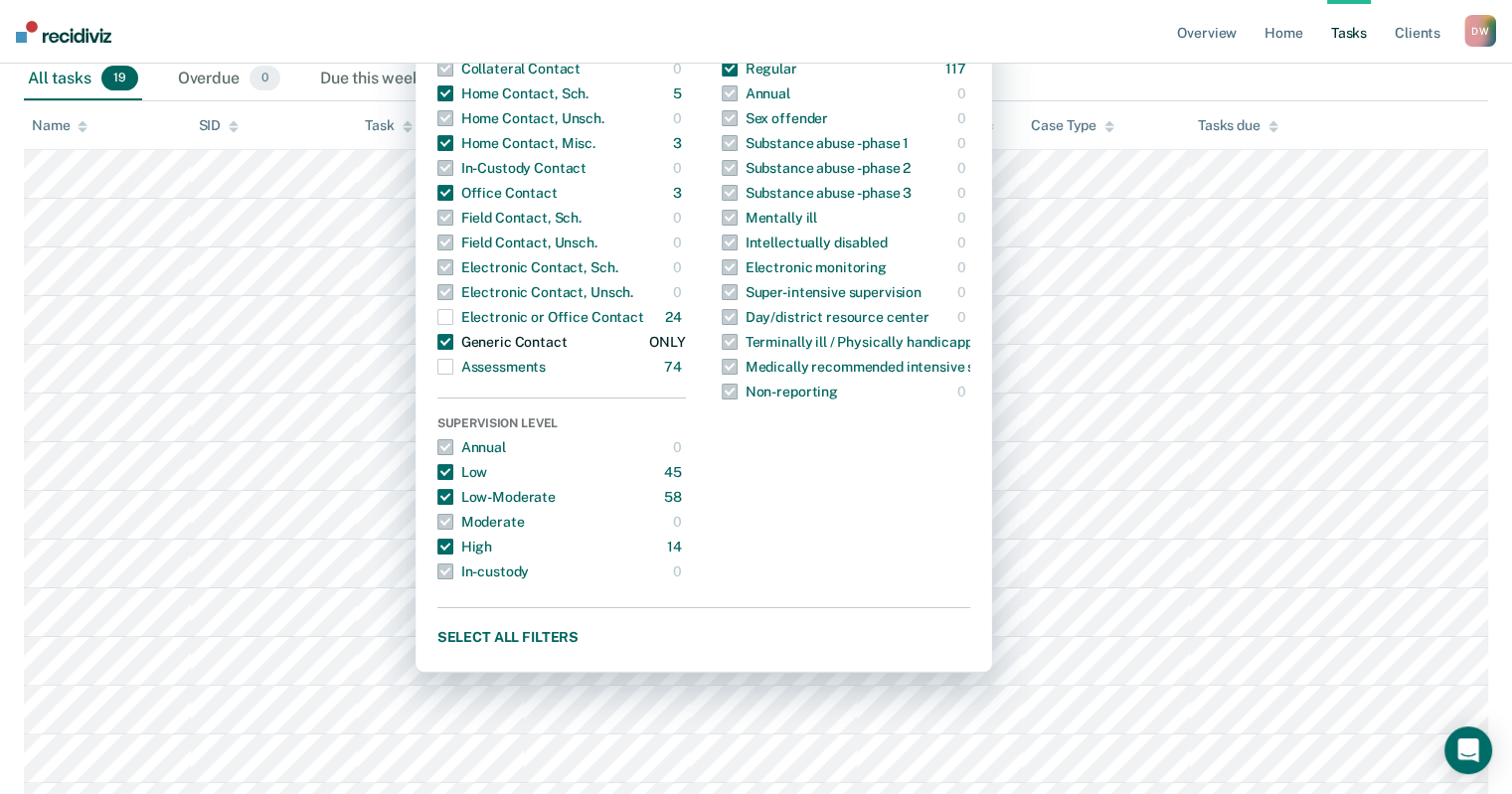 click at bounding box center (445, 342) 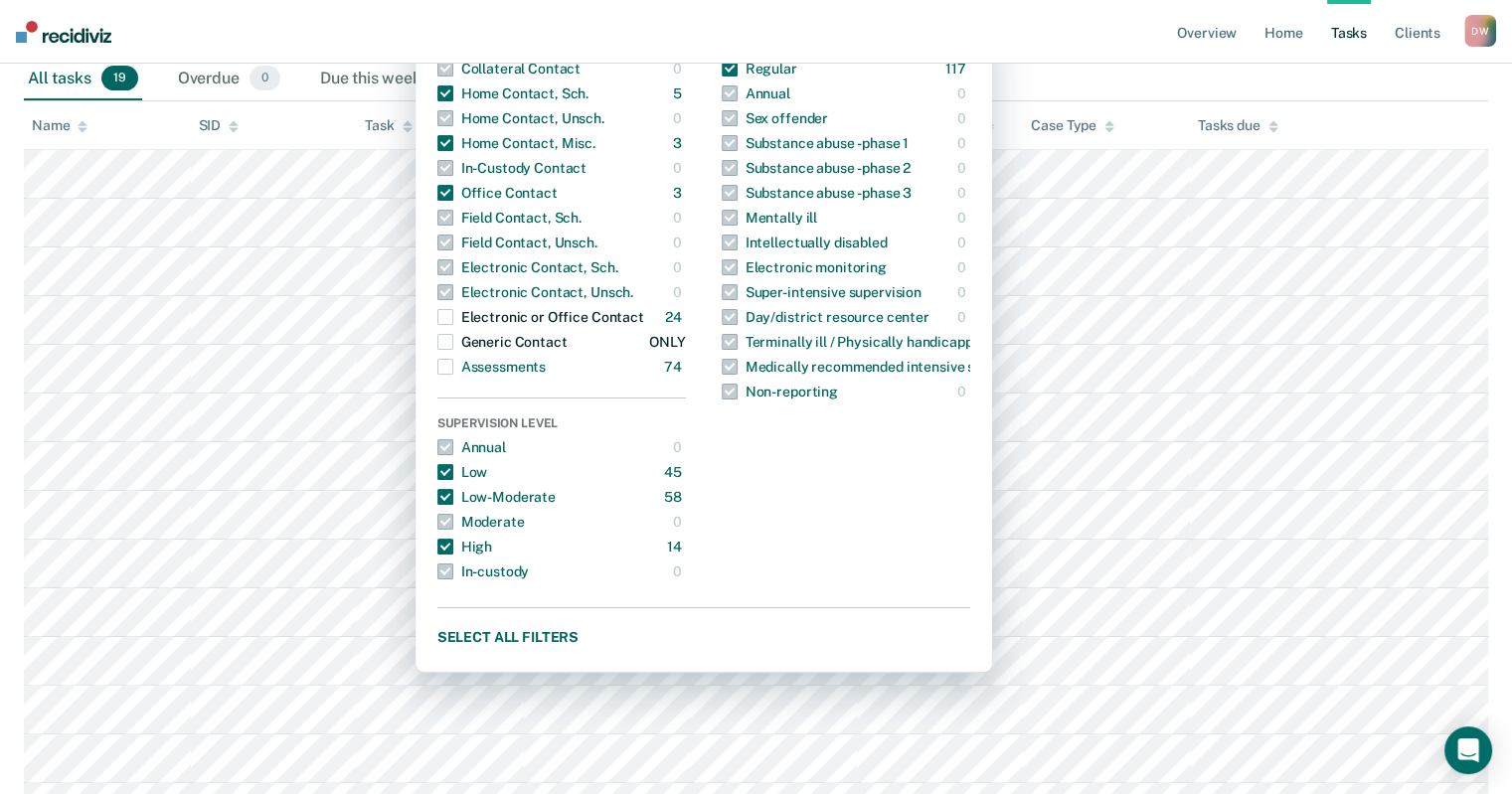 scroll, scrollTop: 267, scrollLeft: 0, axis: vertical 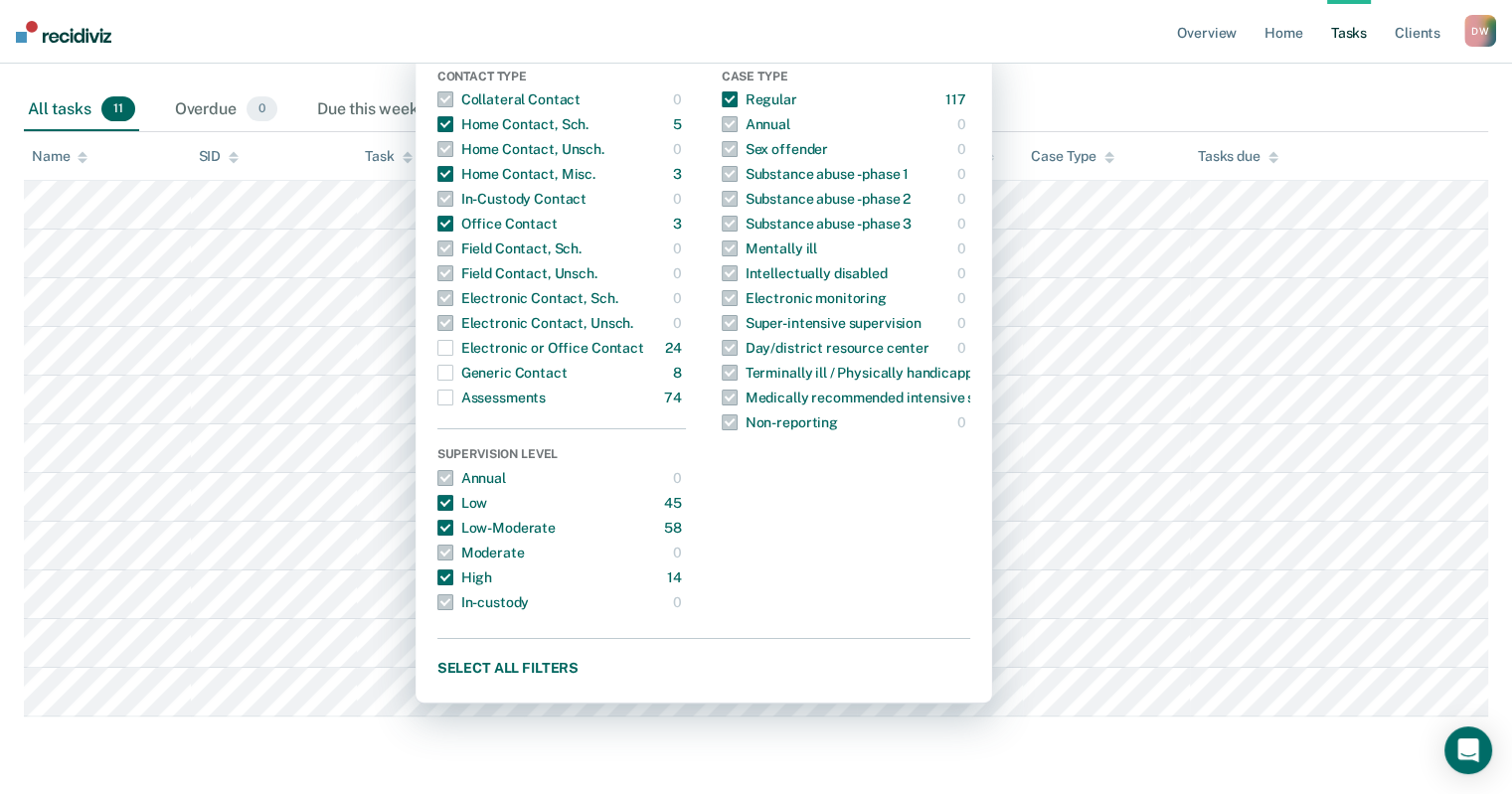 click on "All tasks 11 Overdue 0 Due this week 0 Due this month 6" at bounding box center (756, 110) 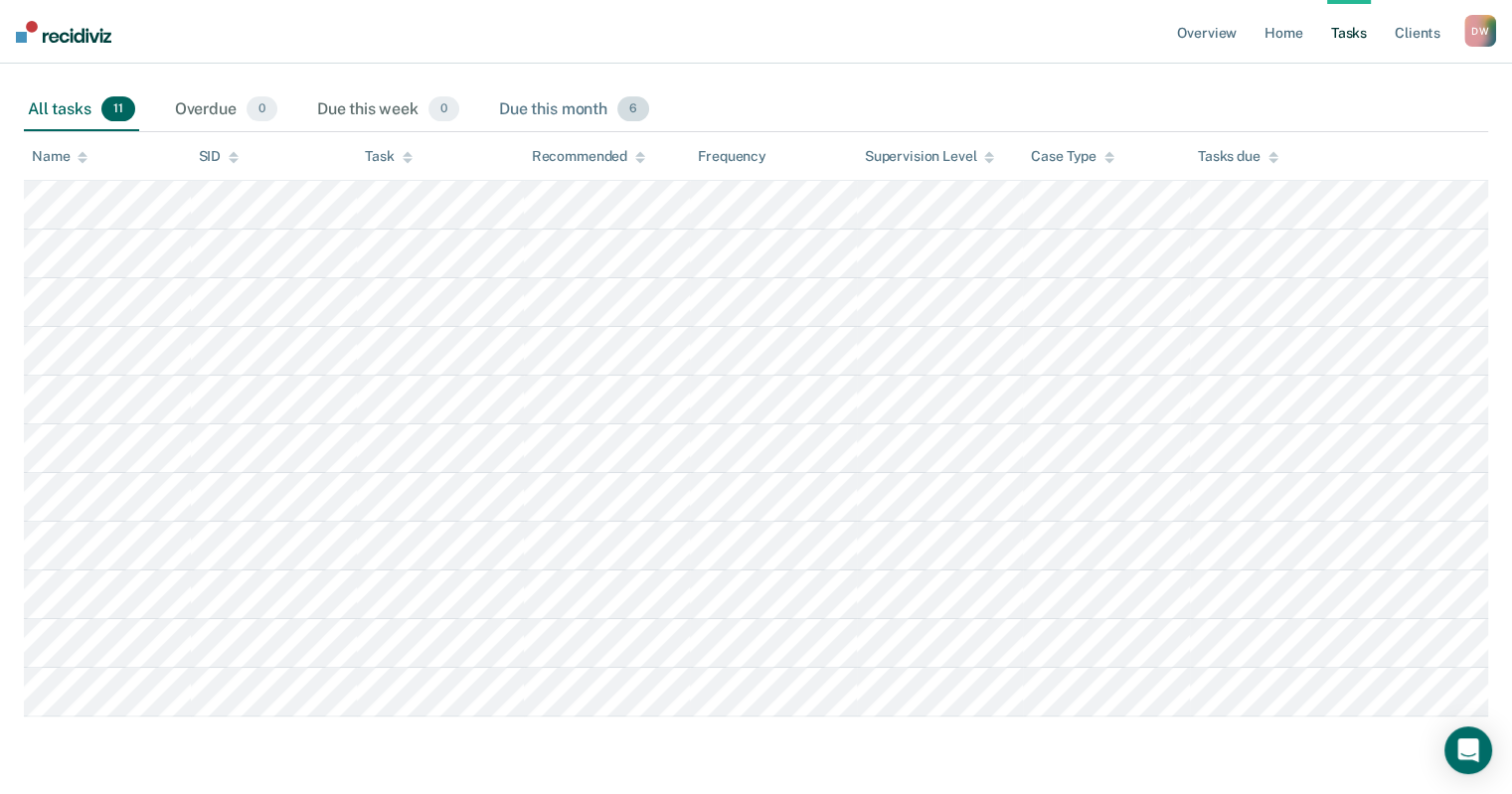 click on "6" at bounding box center (633, 109) 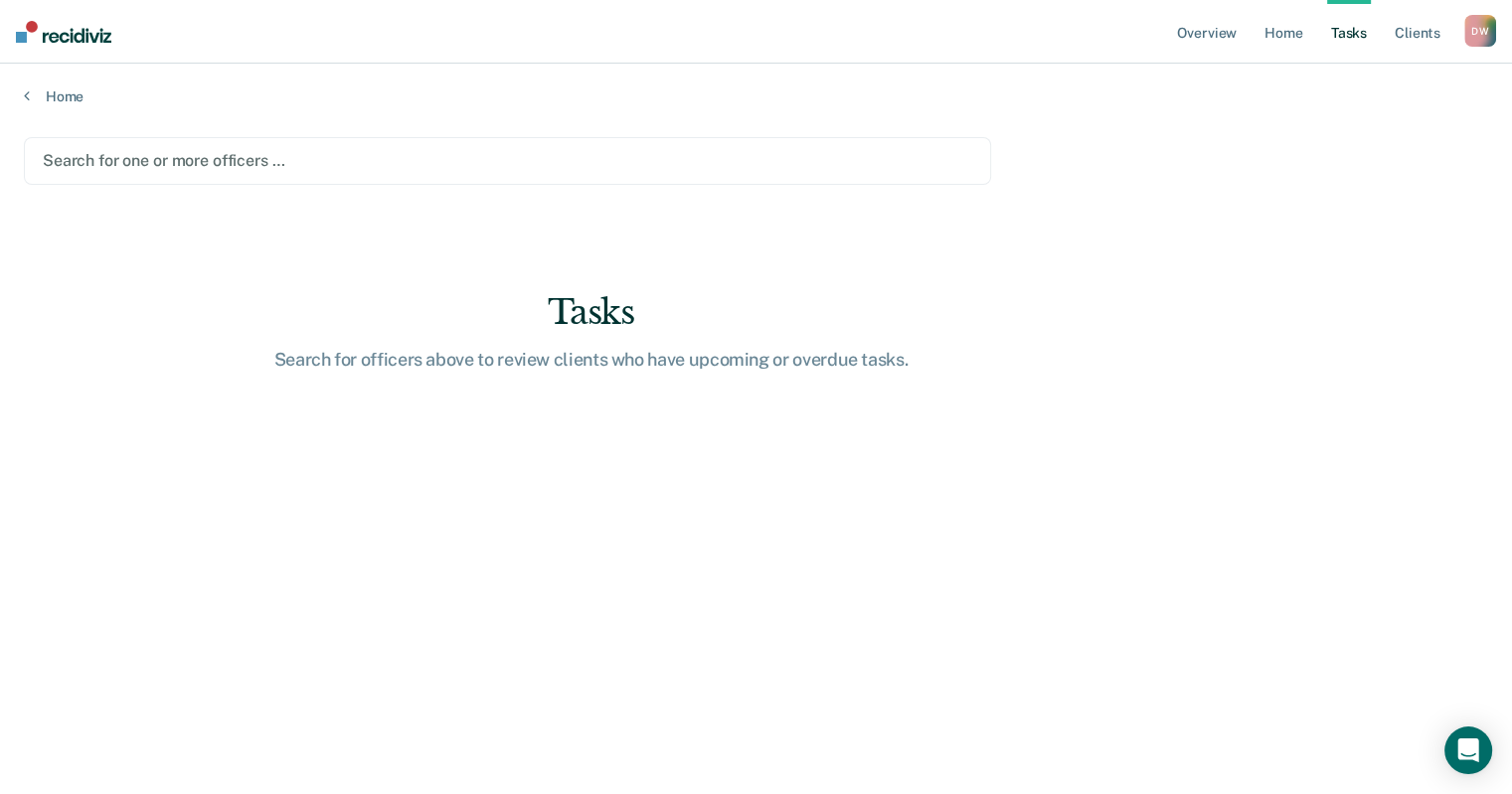 scroll, scrollTop: 0, scrollLeft: 0, axis: both 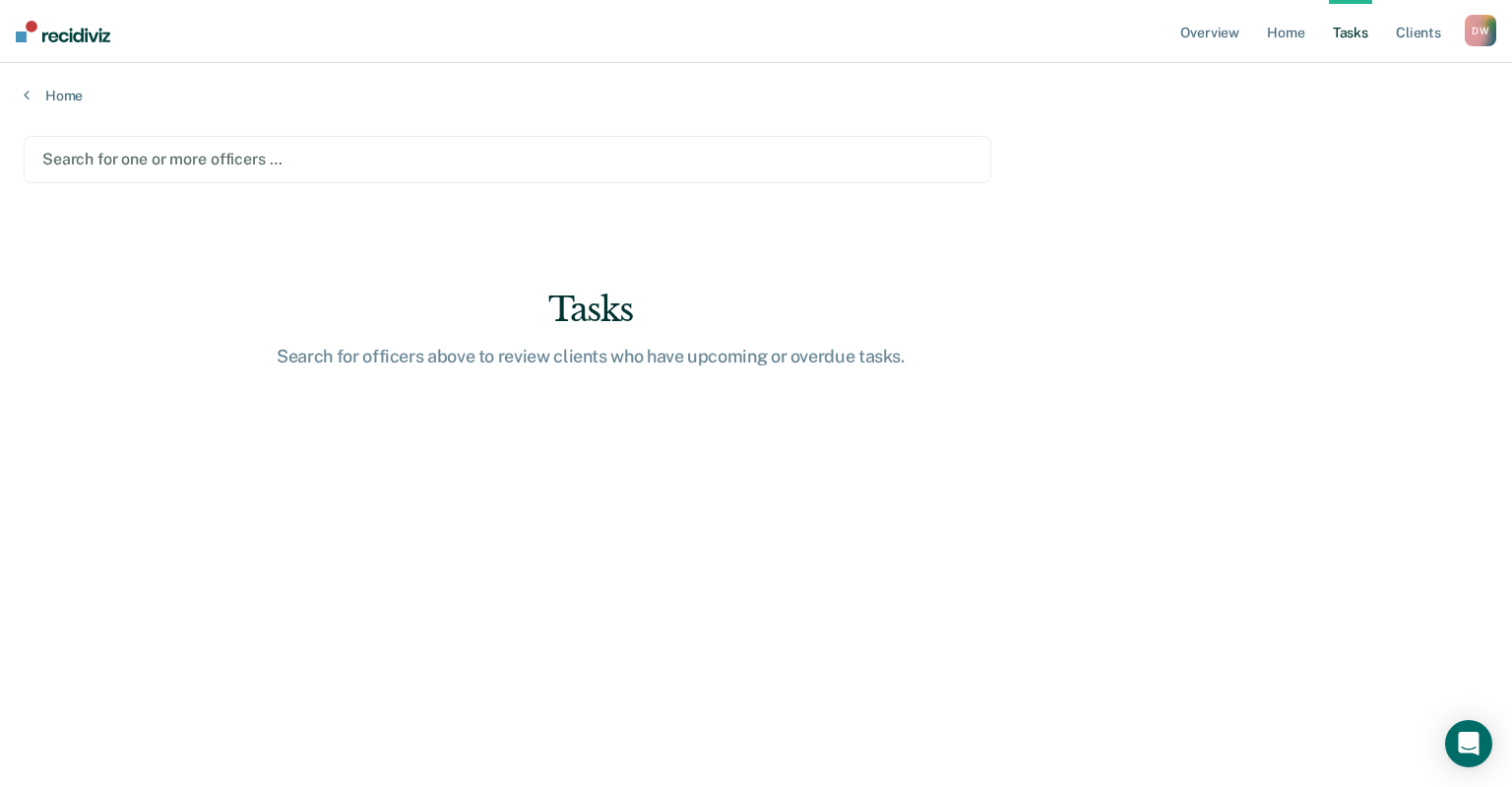 click at bounding box center [507, 159] 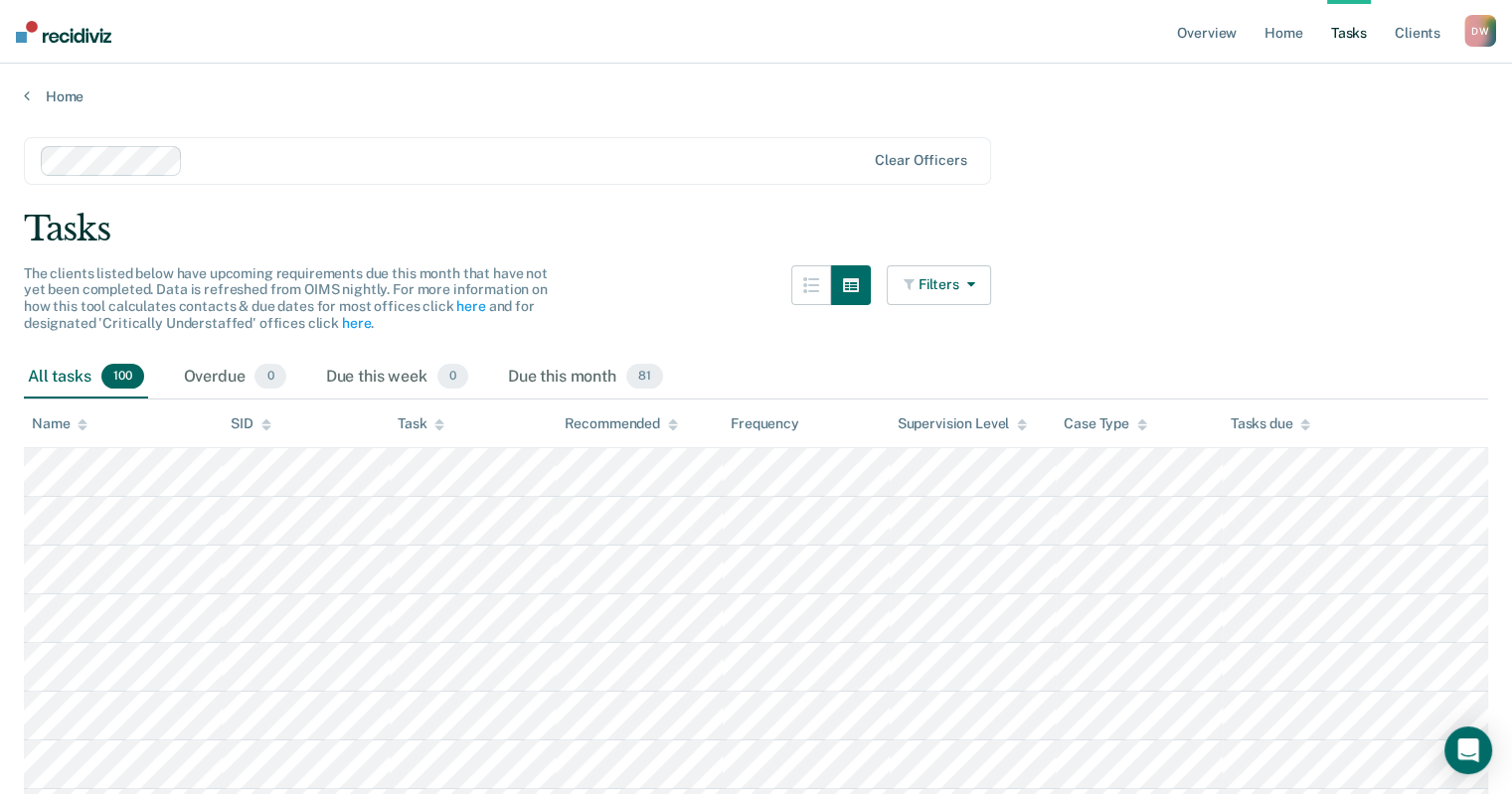 click at bounding box center [967, 284] 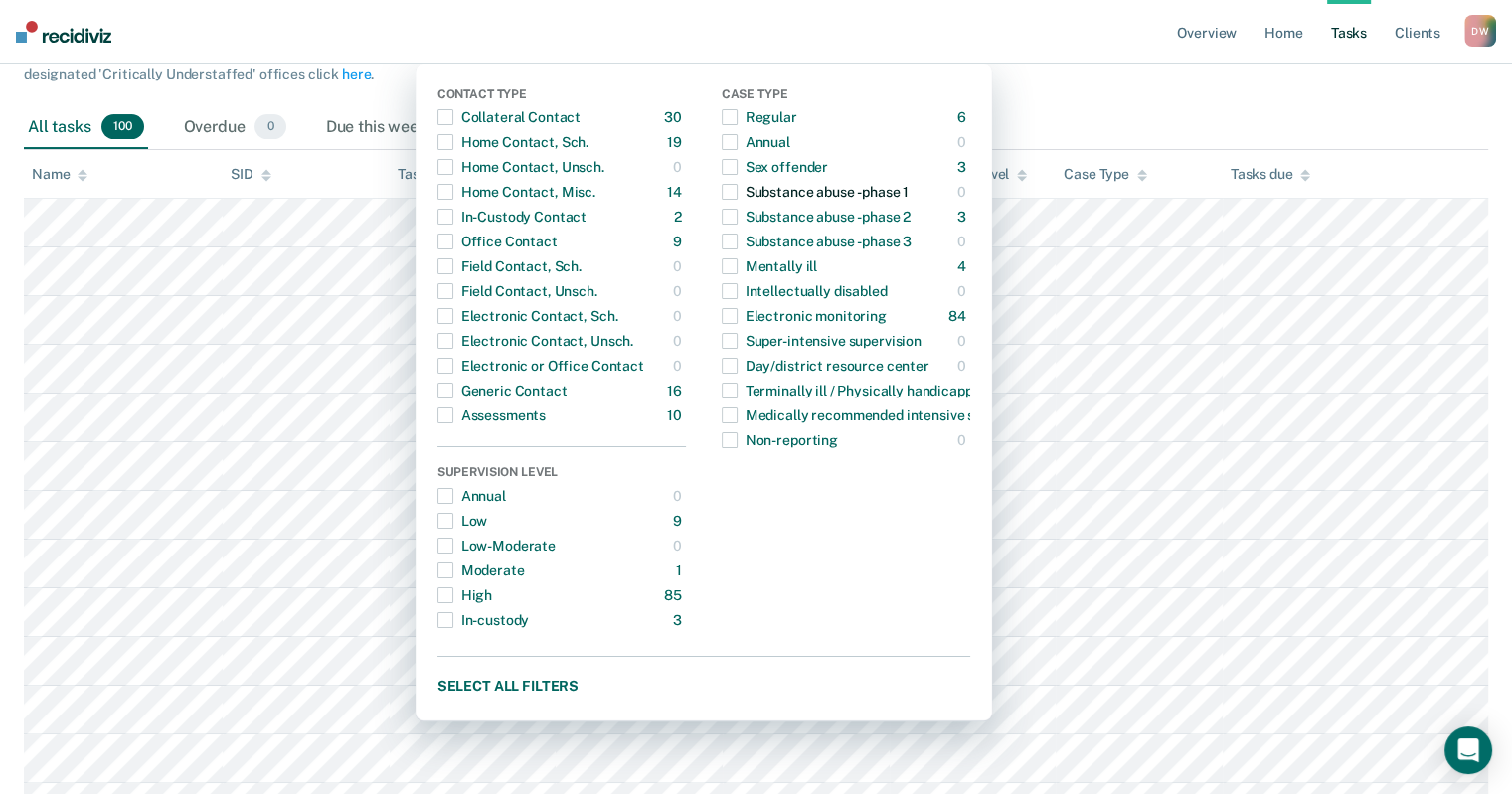 scroll, scrollTop: 497, scrollLeft: 0, axis: vertical 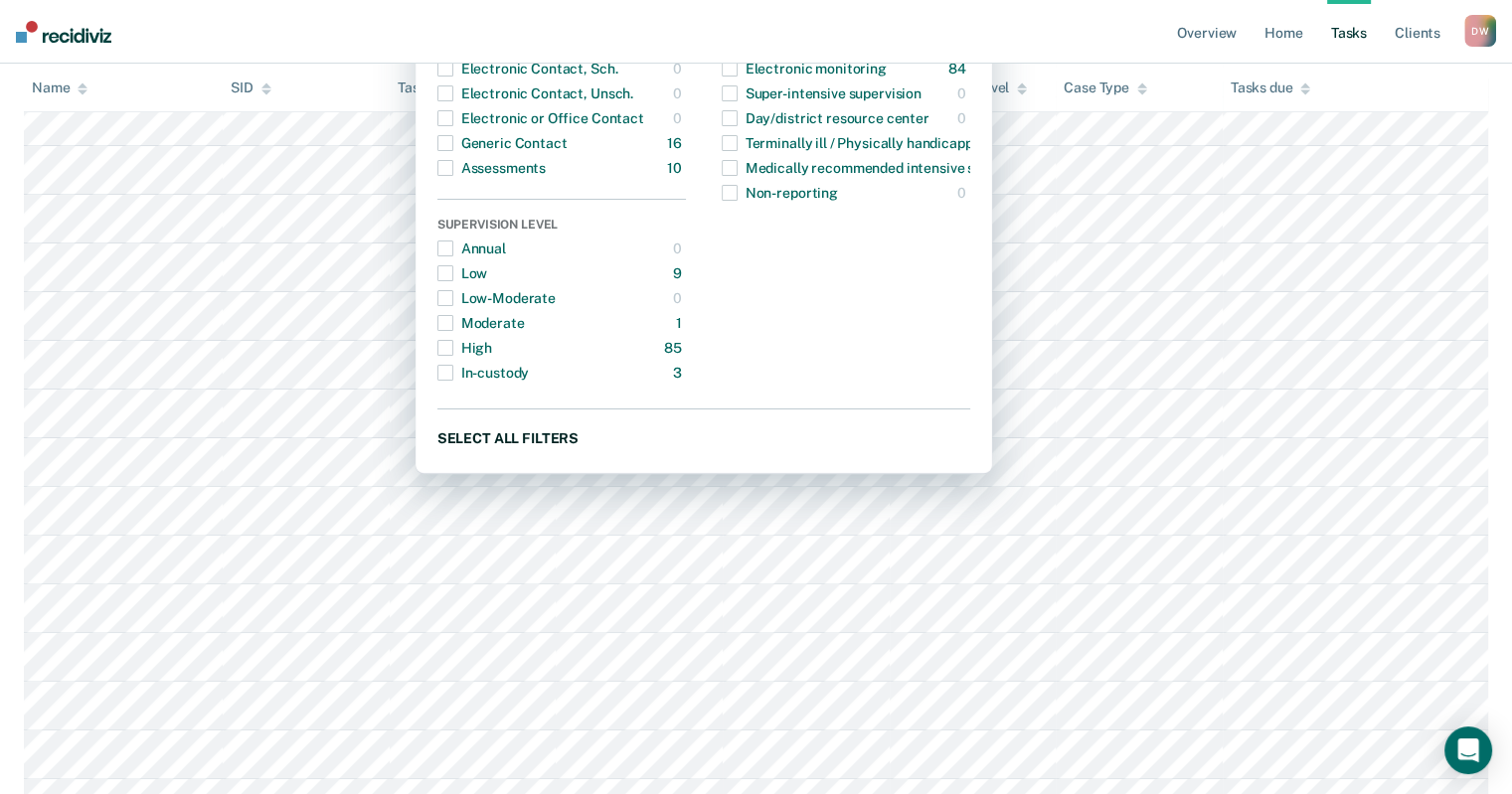 click on "Select all filters" at bounding box center (704, 437) 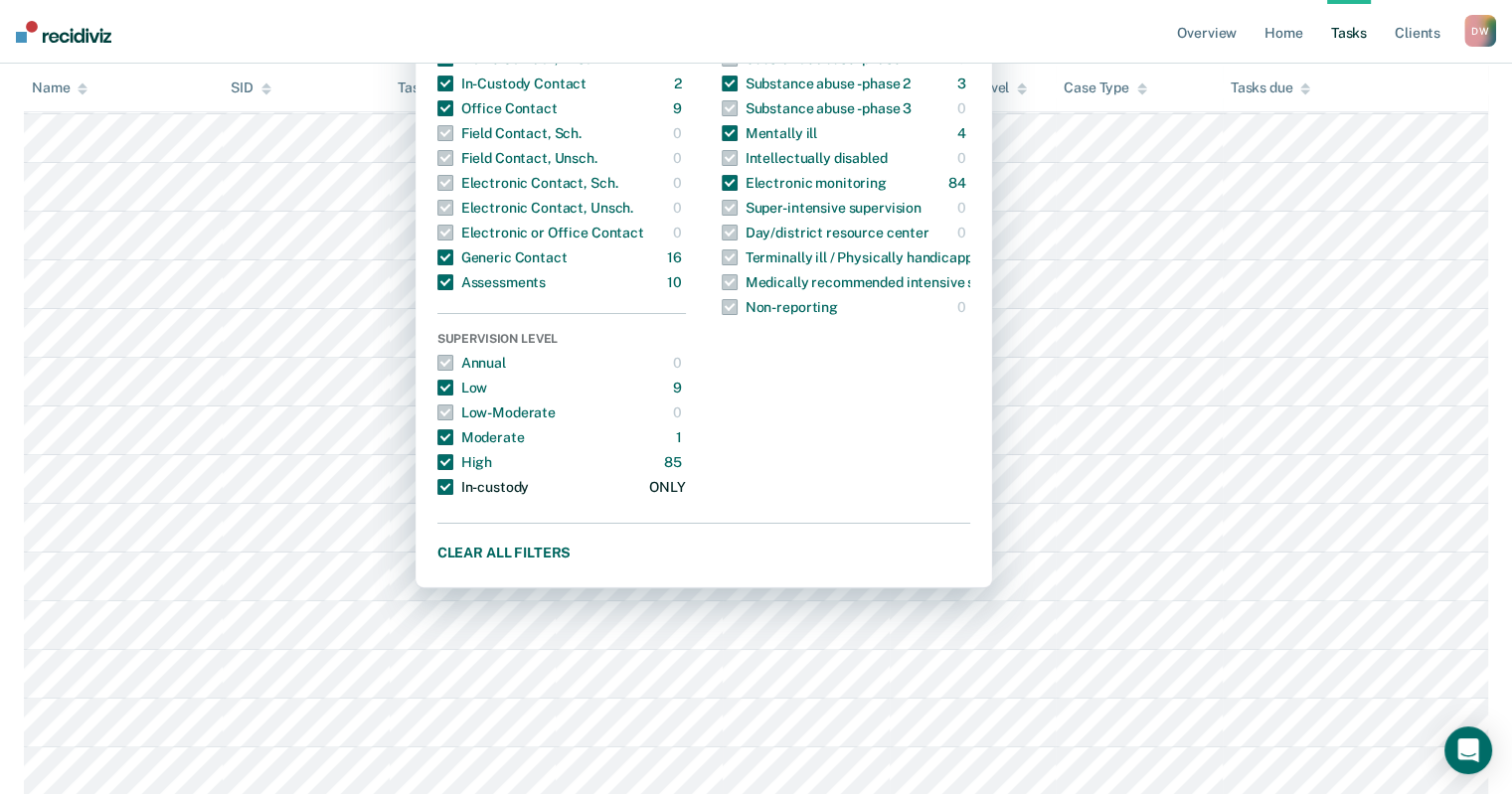 scroll, scrollTop: 298, scrollLeft: 0, axis: vertical 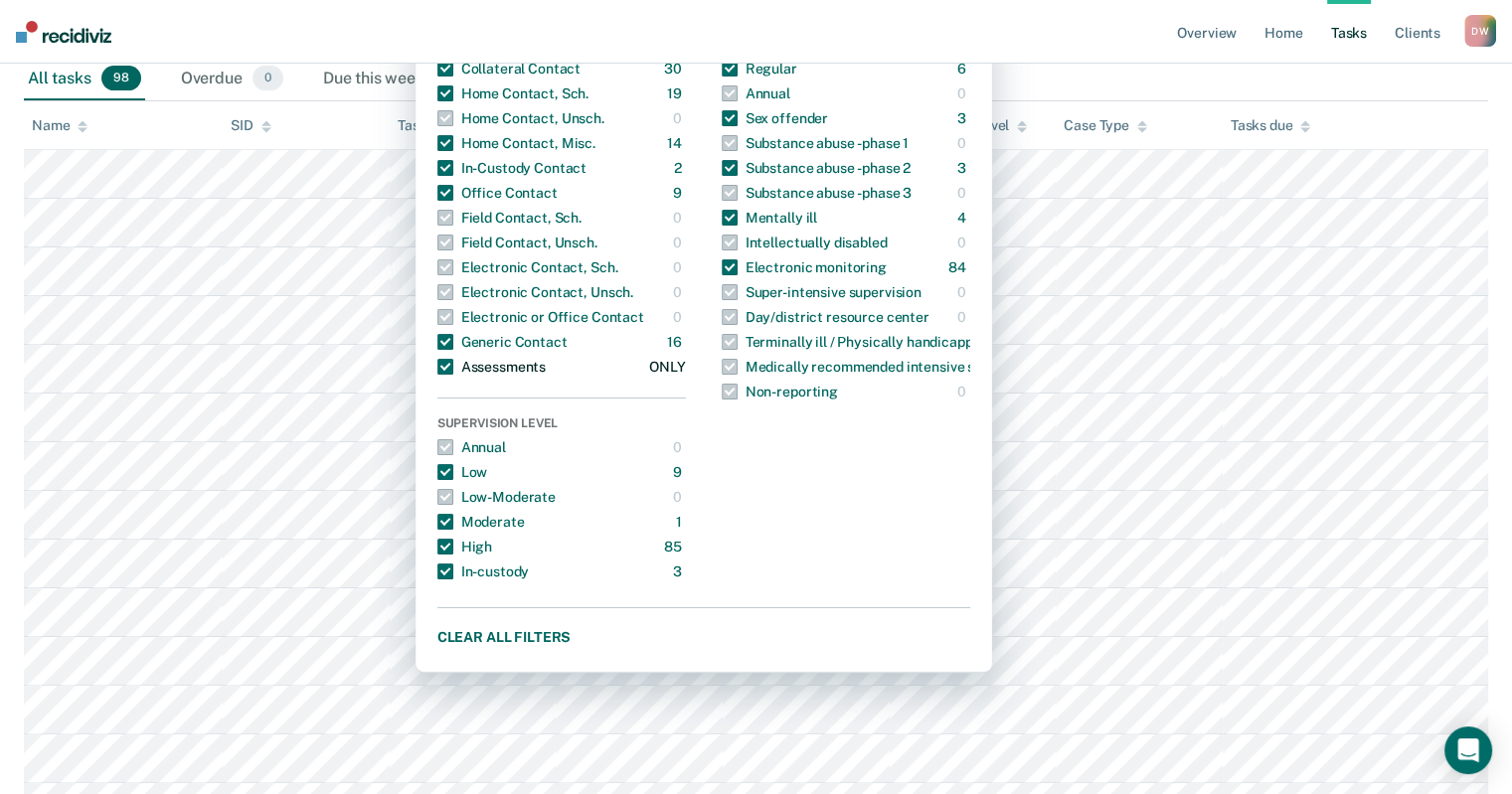 click at bounding box center (445, 367) 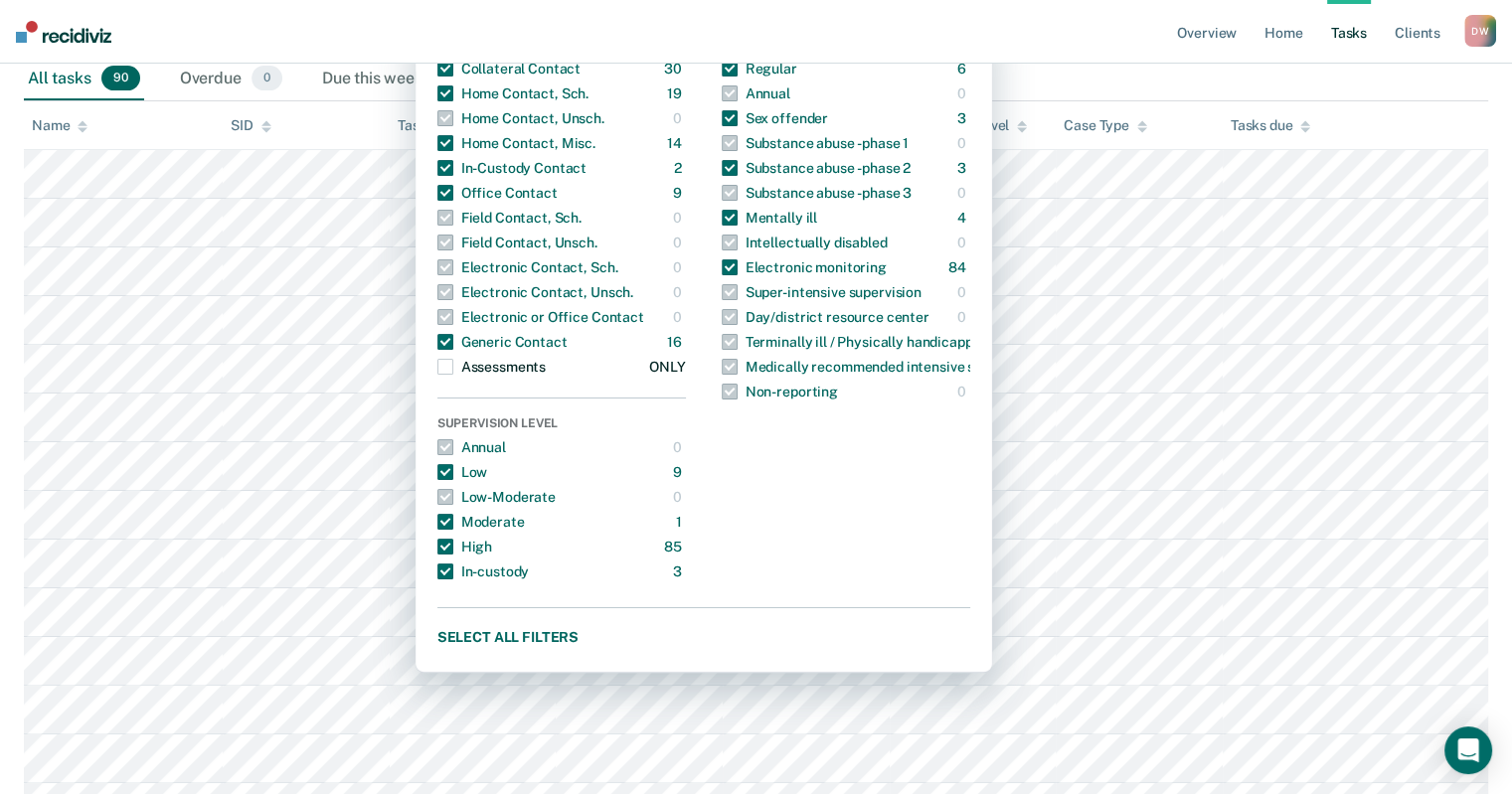 scroll, scrollTop: 99, scrollLeft: 0, axis: vertical 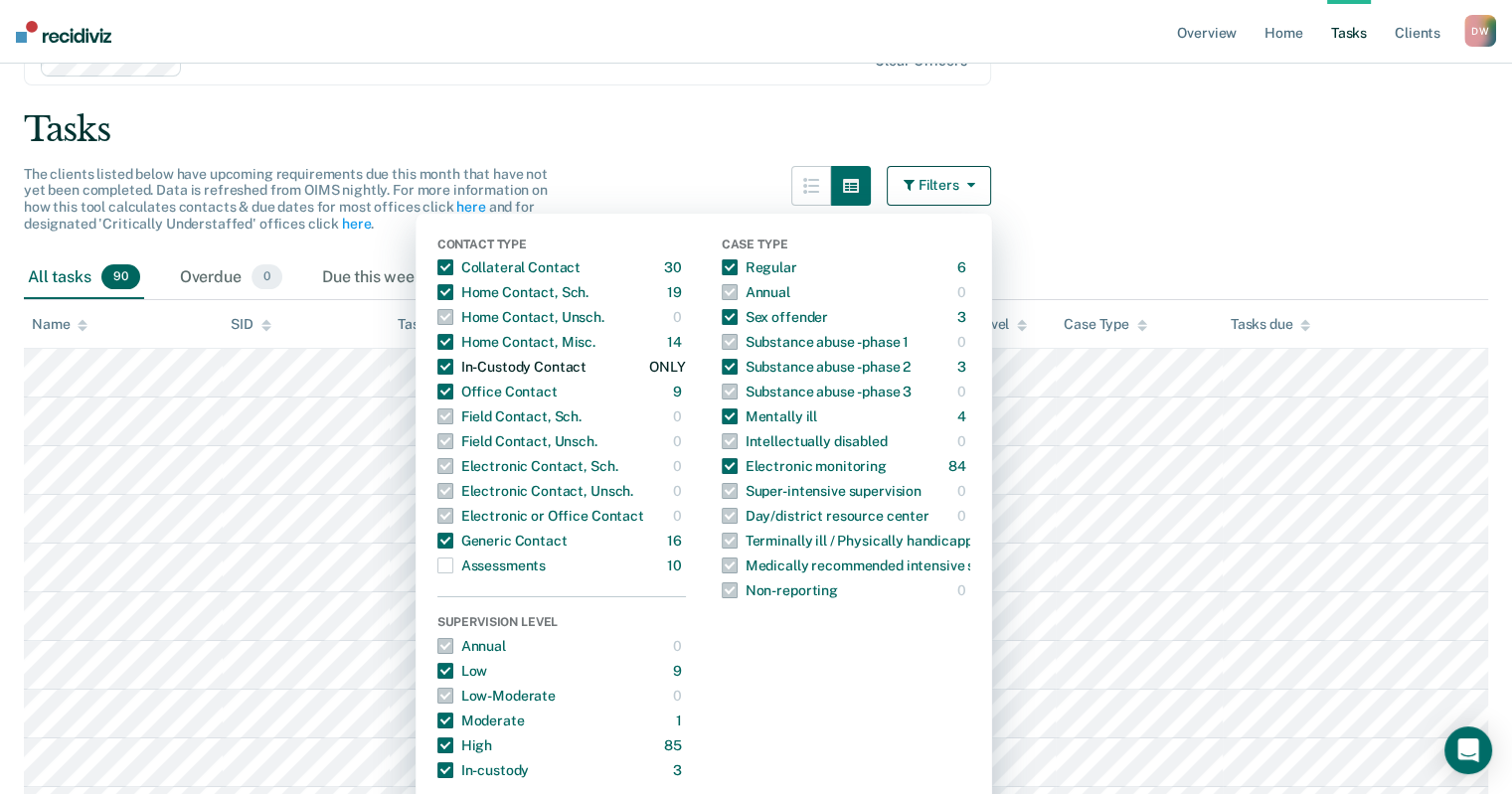 click at bounding box center (445, 367) 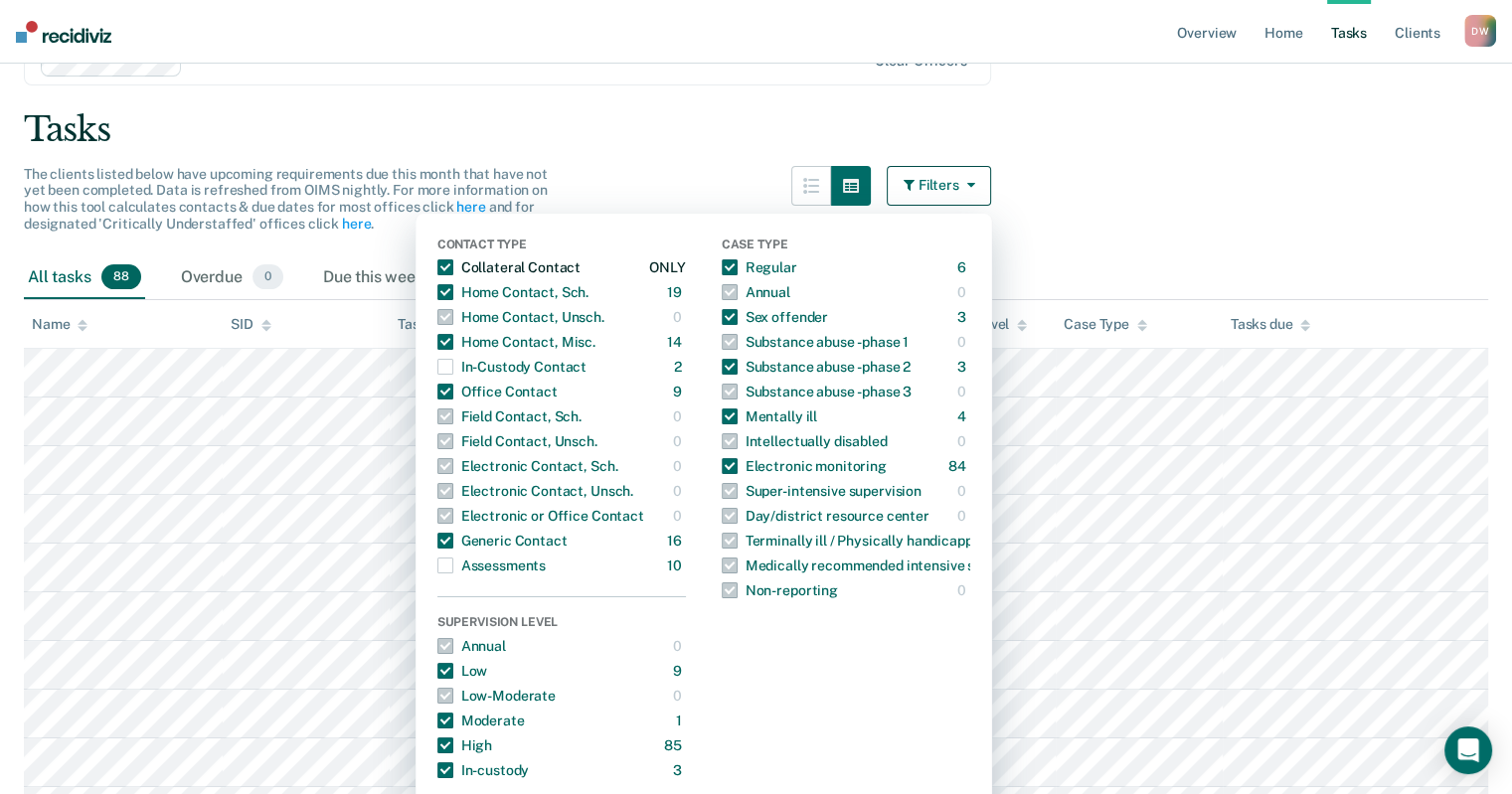 click at bounding box center [445, 267] 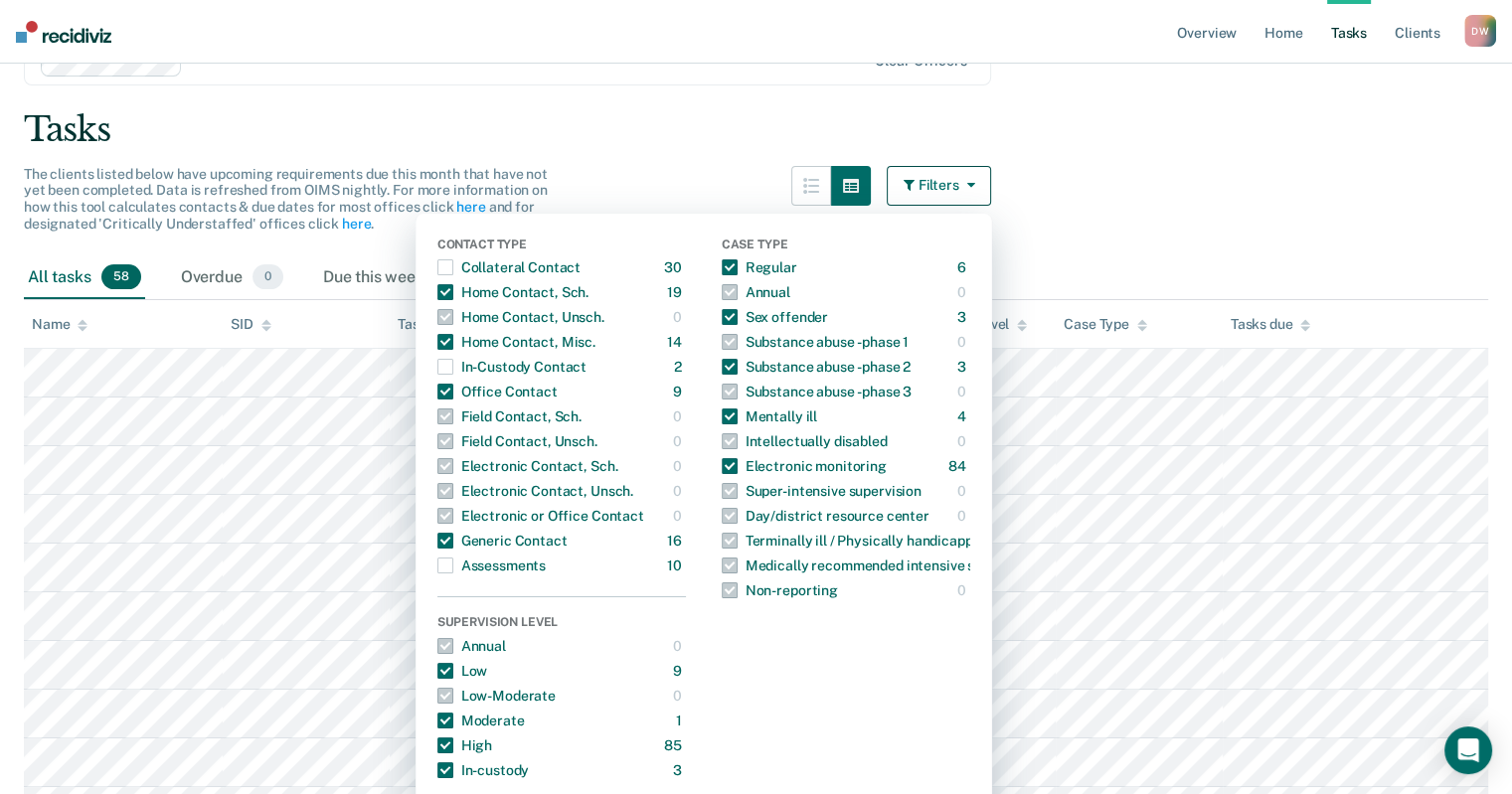 click on "Clear   officers Tasks The clients listed below have upcoming requirements due this month that have not yet been completed. Data is refreshed from OIMS nightly. For more information on how this tool calculates contacts & due dates for most offices click   here   and for designated 'Critically Understaffed' offices click   here .  Filters Contact Type Collateral Contact 30 ONLY Home Contact, Sch. 19 ONLY Home Contact, Unsch. 0 ONLY Home Contact, Misc. 14 ONLY In-Custody Contact 2 ONLY Office Contact 9 ONLY Field Contact, Sch. 0 ONLY Field Contact, Unsch. 0 ONLY Electronic Contact, Sch. 0 ONLY Electronic Contact, Unsch. 0 ONLY Electronic or Office Contact 0 ONLY Generic Contact 16 ONLY Assessments 10 ONLY Supervision Level Annual 0 ONLY Low 9 ONLY Low-Moderate 0 ONLY Moderate 1 ONLY High 85 ONLY In-custody 3 ONLY Case Type Regular 6 ONLY Annual 0 ONLY Sex offender 3 ONLY Substance abuse - phase 1 0 ONLY Substance abuse - phase 2 3 ONLY Substance abuse - phase 3 0 ONLY Mentally ill 4 ONLY Intellectually disabled" at bounding box center (756, 1626) 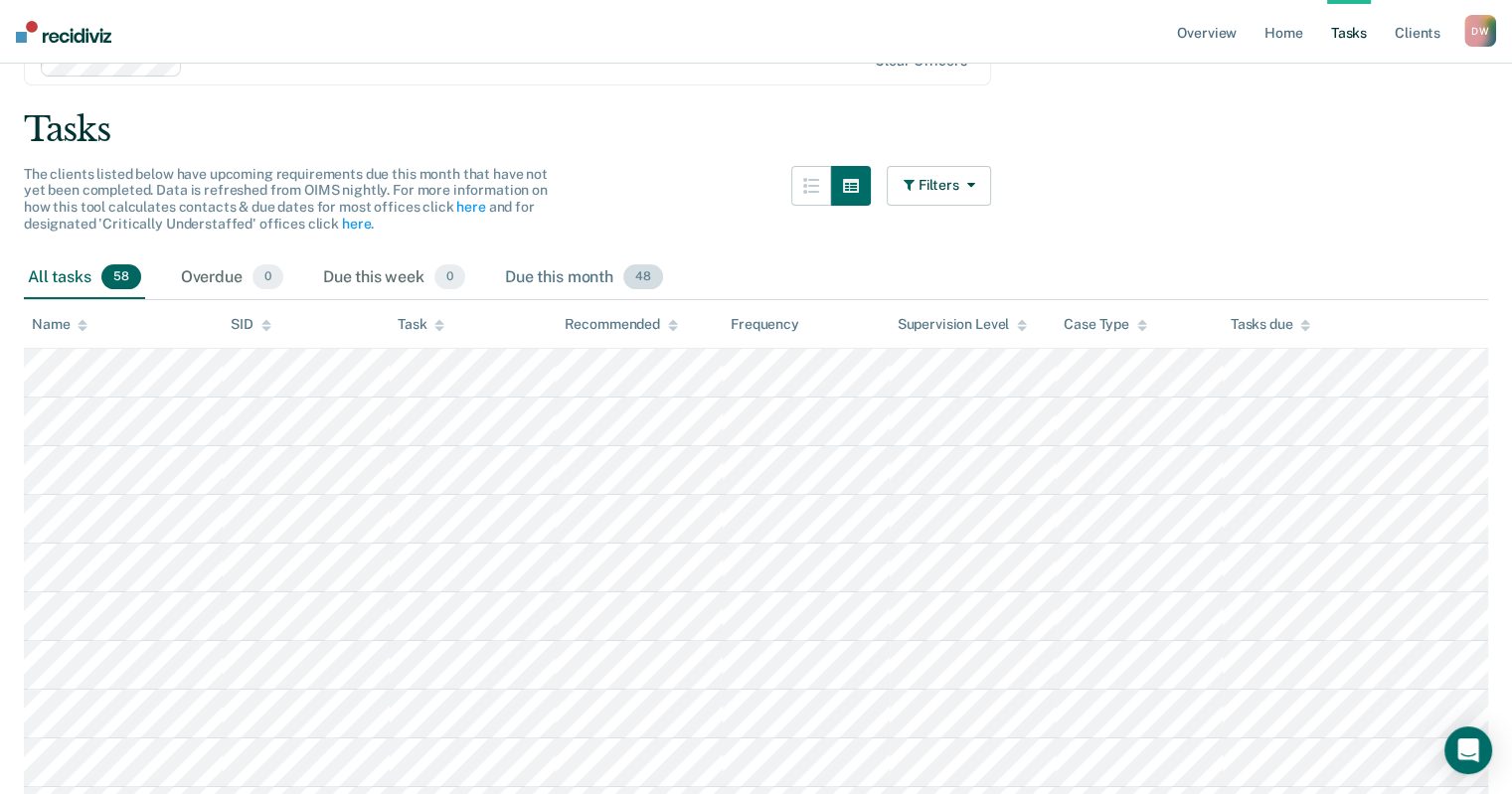 click on "48" at bounding box center [643, 277] 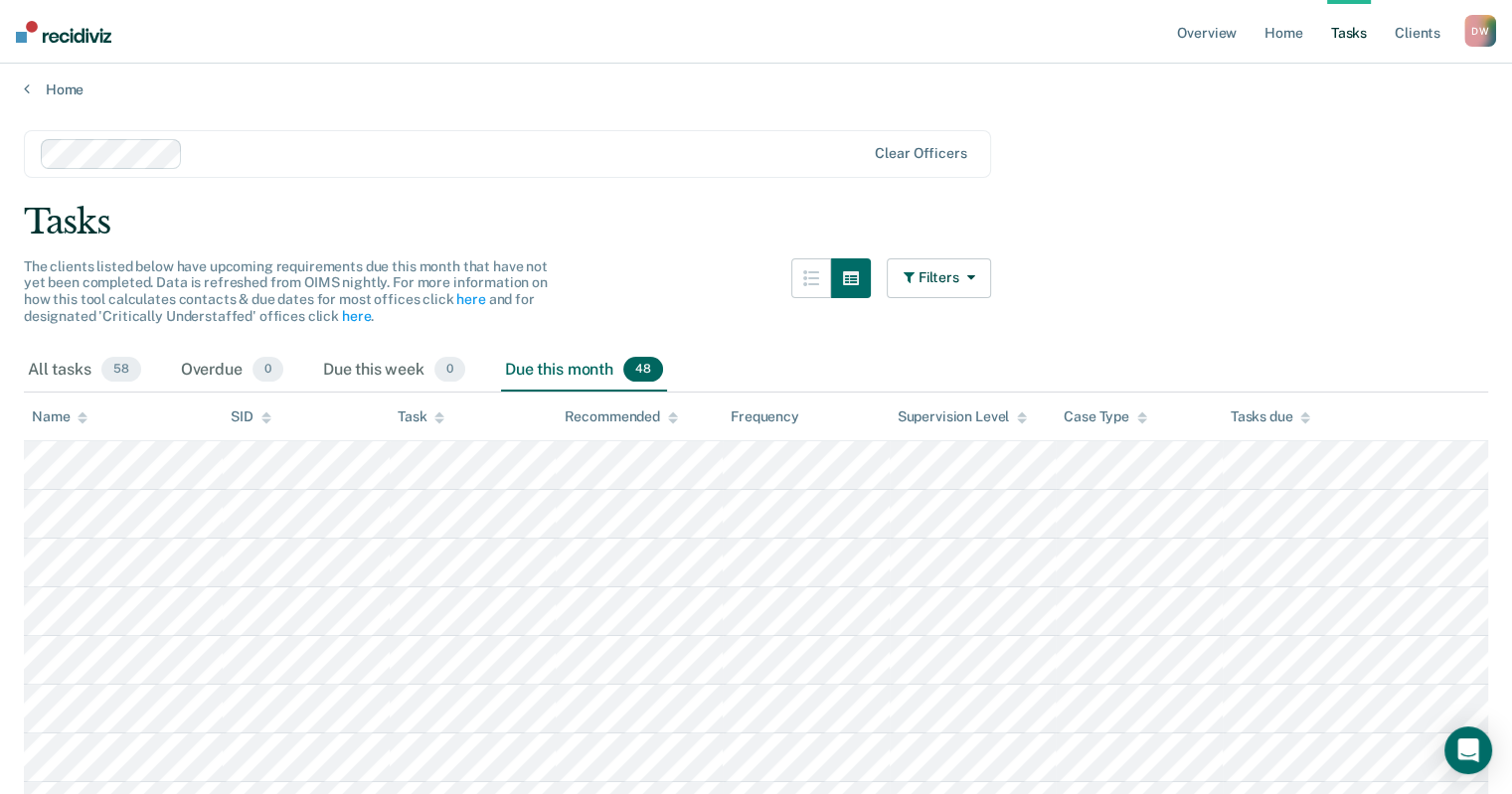 scroll, scrollTop: 0, scrollLeft: 0, axis: both 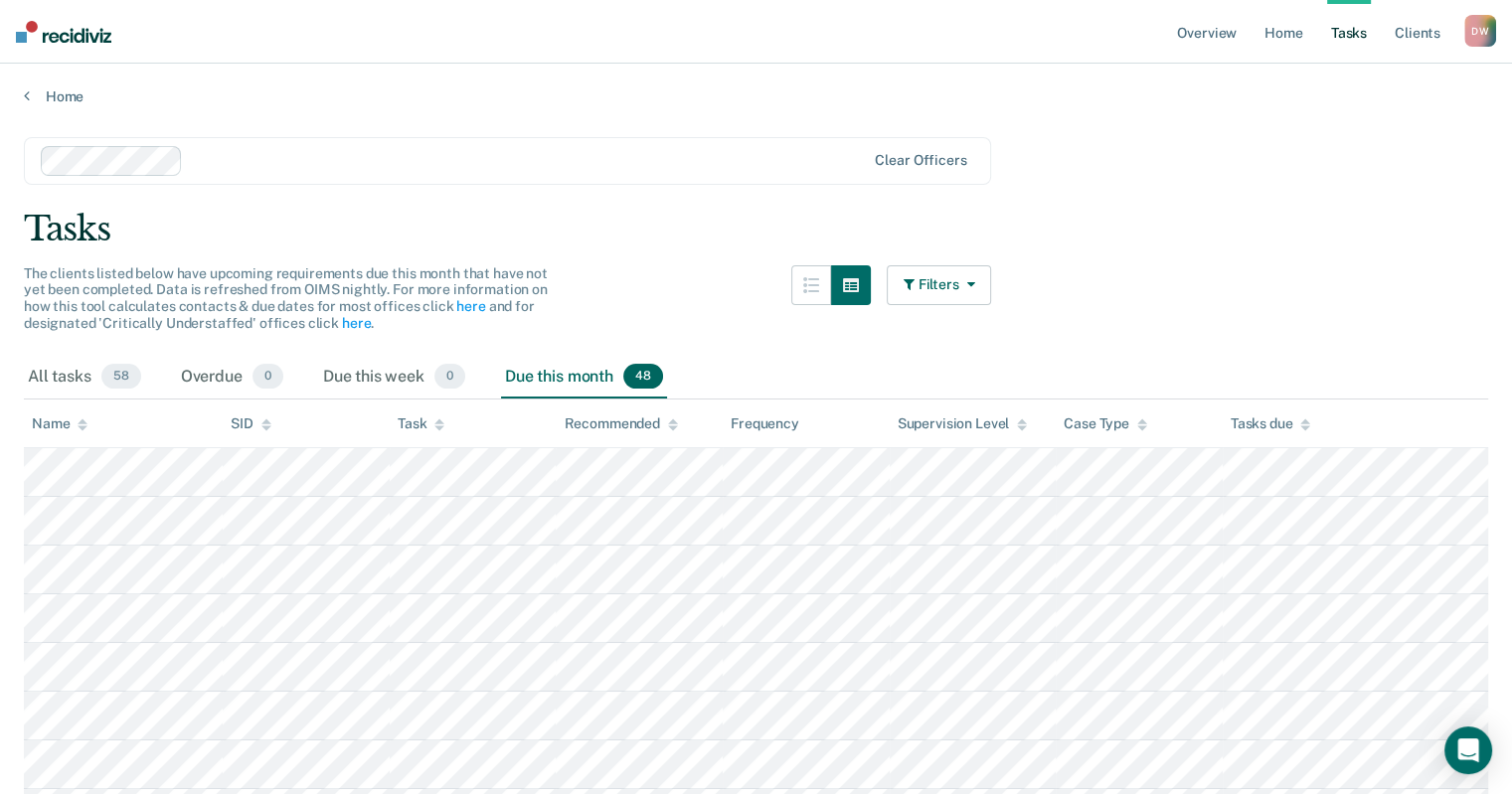 click at bounding box center [967, 284] 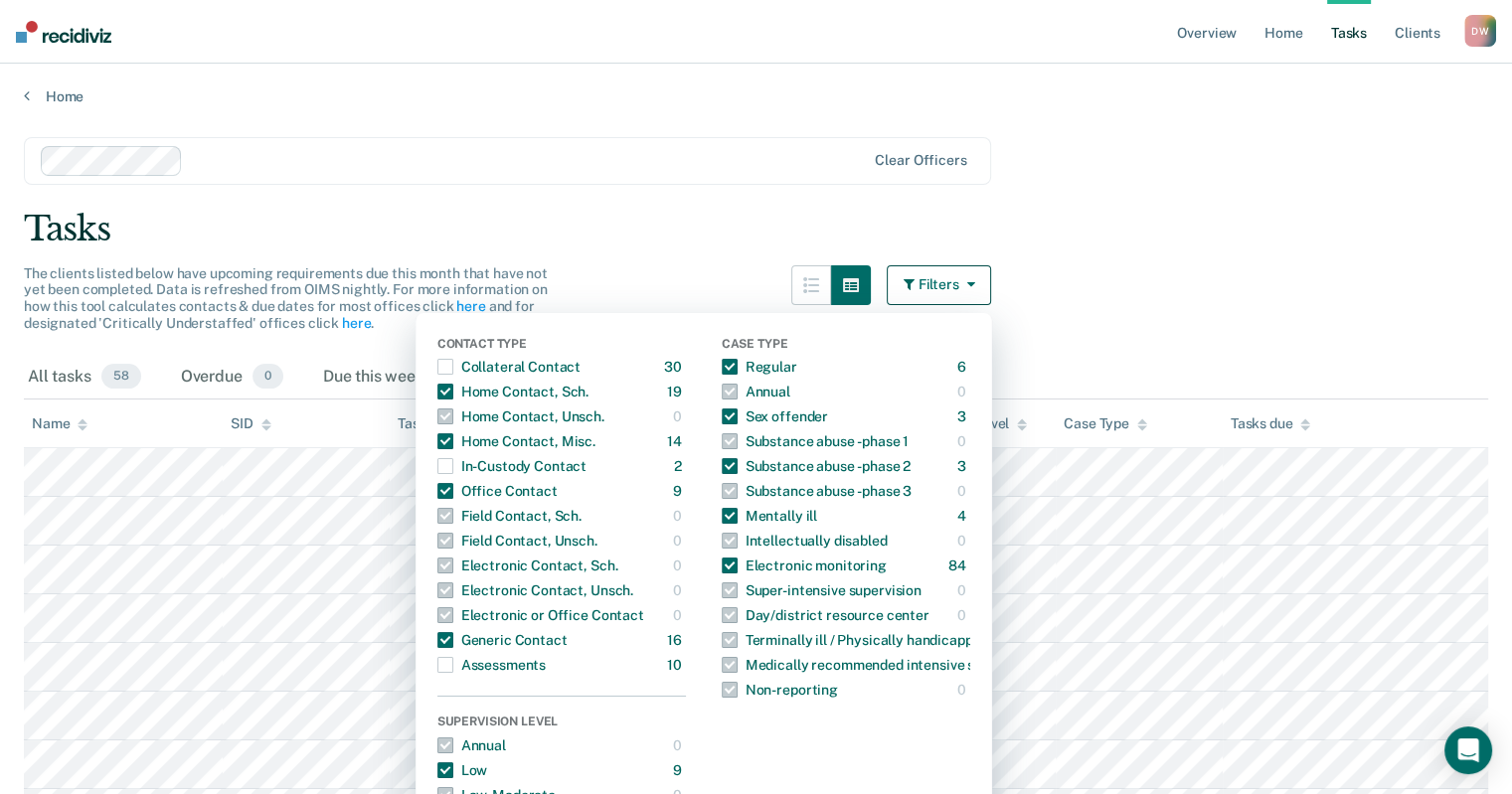 click on "Clear   officers Tasks The clients listed below have upcoming requirements due this month that have not yet been completed. Data is refreshed from OIMS nightly. For more information on how this tool calculates contacts & due dates for most offices click   here   and for designated 'Critically Understaffed' offices click   here .  Filters Contact Type Collateral Contact 30 ONLY Home Contact, Sch. 19 ONLY Home Contact, Unsch. 0 ONLY Home Contact, Misc. 14 ONLY In-Custody Contact 2 ONLY Office Contact 9 ONLY Field Contact, Sch. 0 ONLY Field Contact, Unsch. 0 ONLY Electronic Contact, Sch. 0 ONLY Electronic Contact, Unsch. 0 ONLY Electronic or Office Contact 0 ONLY Generic Contact 16 ONLY Assessments 10 ONLY Supervision Level Annual 0 ONLY Low 9 ONLY Low-Moderate 0 ONLY Moderate 1 ONLY High 85 ONLY In-custody 3 ONLY Case Type Regular 6 ONLY Annual 0 ONLY Sex offender 3 ONLY Substance abuse - phase 1 0 ONLY Substance abuse - phase 2 3 ONLY Substance abuse - phase 3 0 ONLY Mentally ill 4 ONLY Intellectually disabled" at bounding box center [756, 1482] 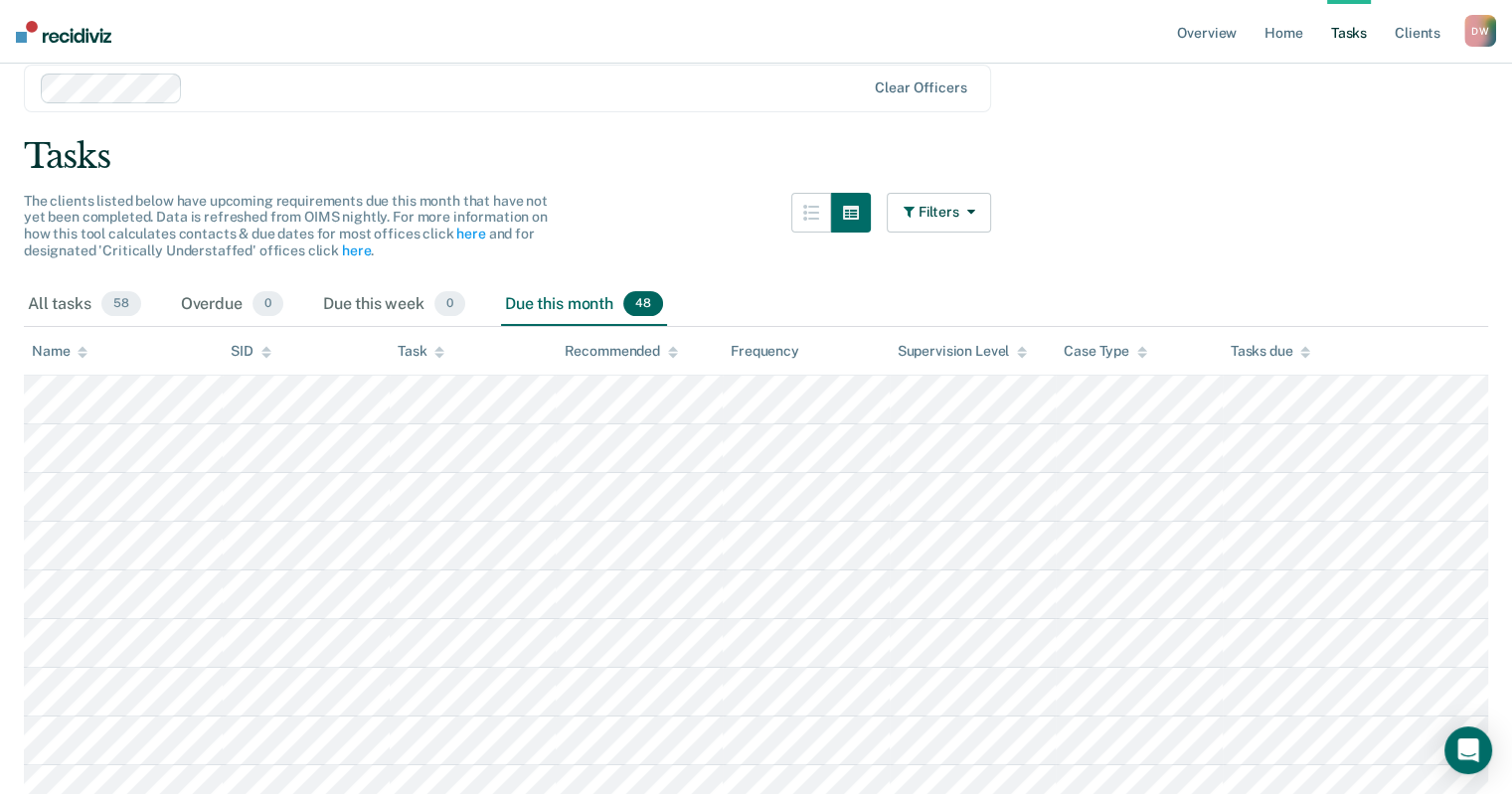 scroll, scrollTop: 199, scrollLeft: 0, axis: vertical 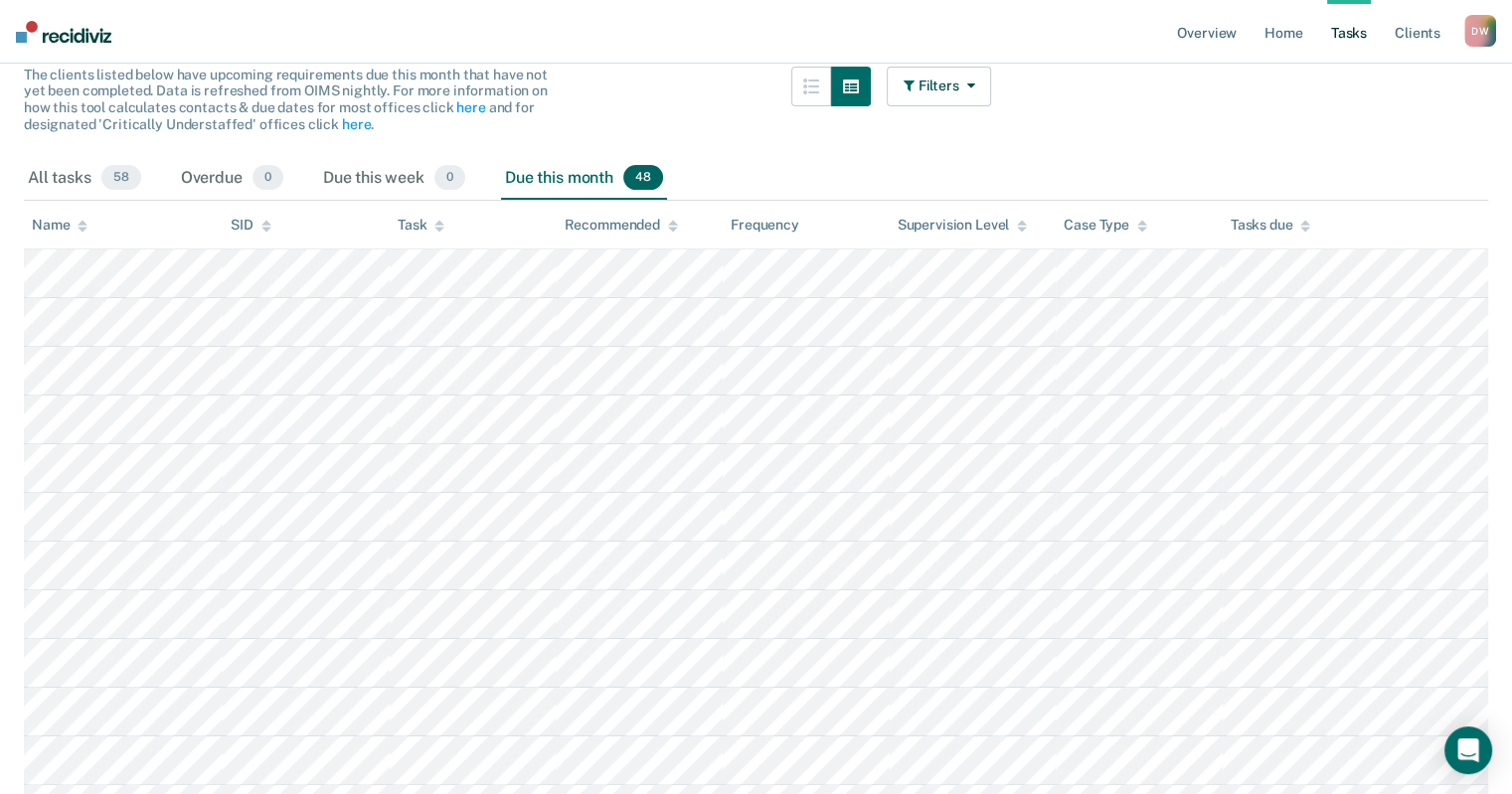 click on "All tasks 58 Overdue 0 Due this week 0 Due this month 48" at bounding box center (756, 179) 